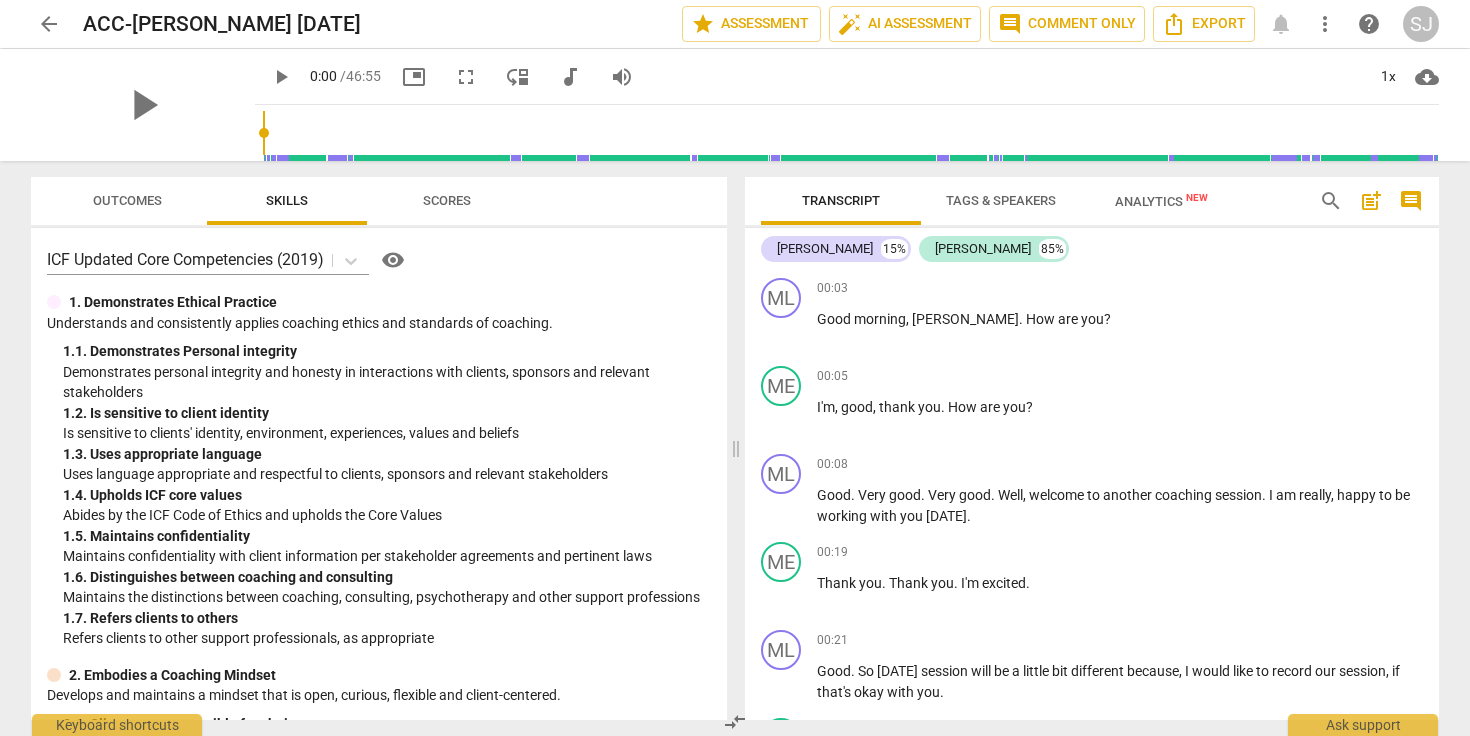 scroll, scrollTop: 0, scrollLeft: 0, axis: both 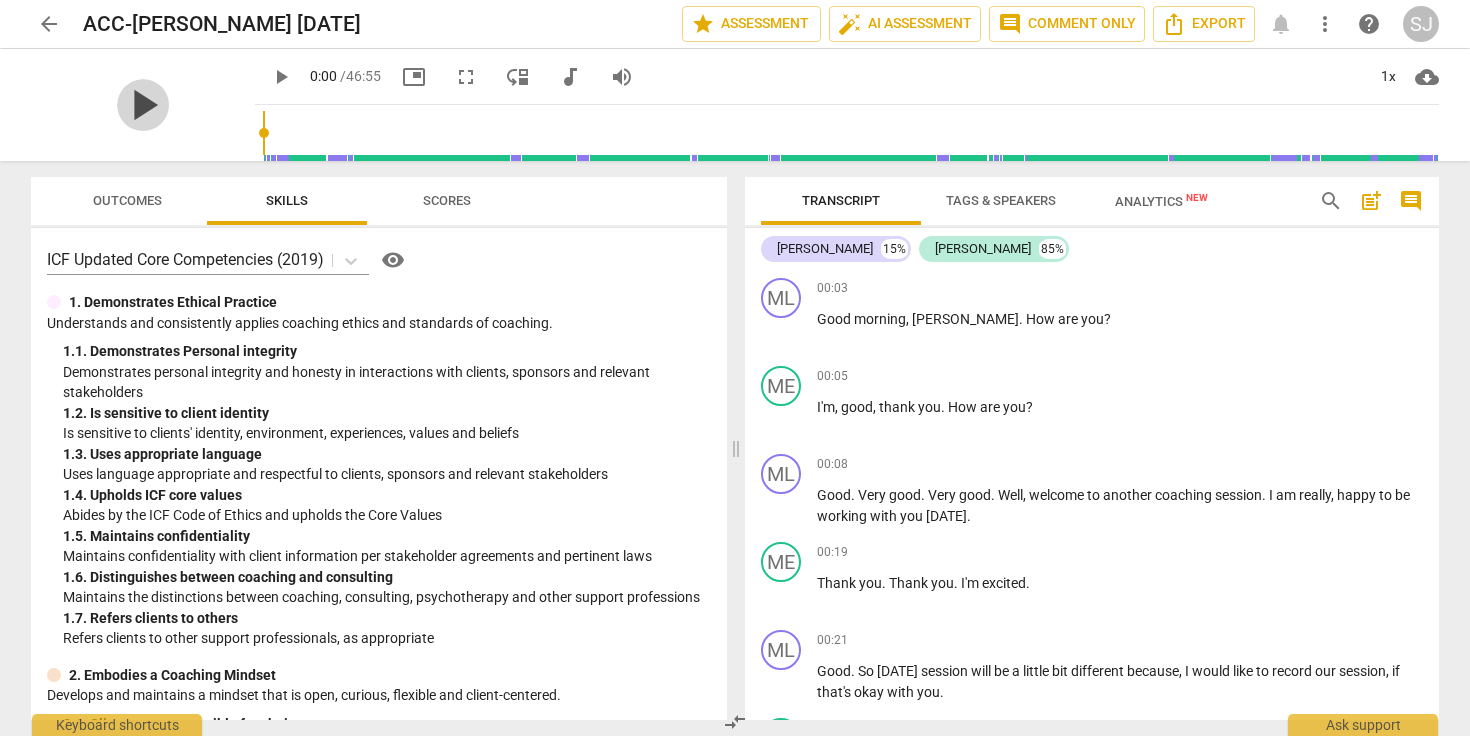 click on "play_arrow" at bounding box center (143, 105) 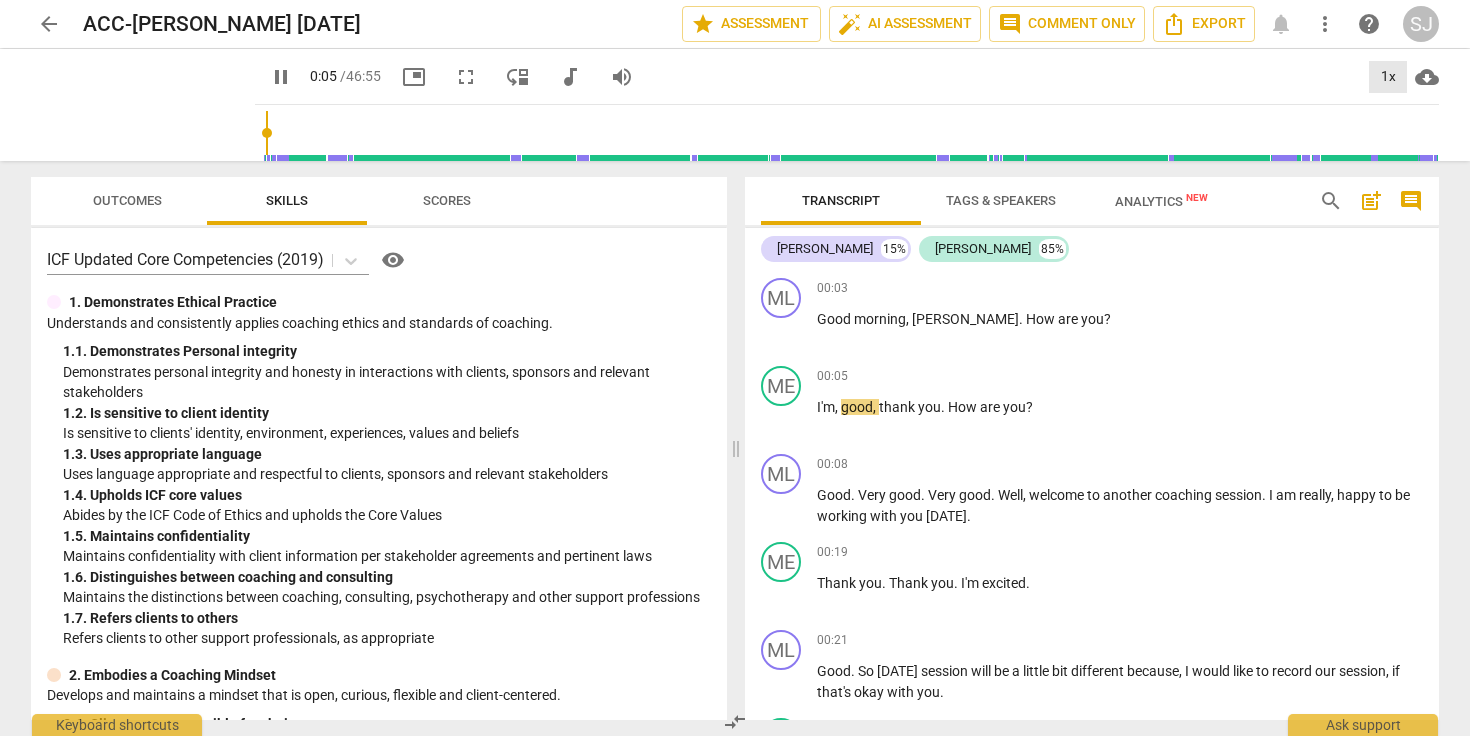 click on "1x" at bounding box center [1388, 77] 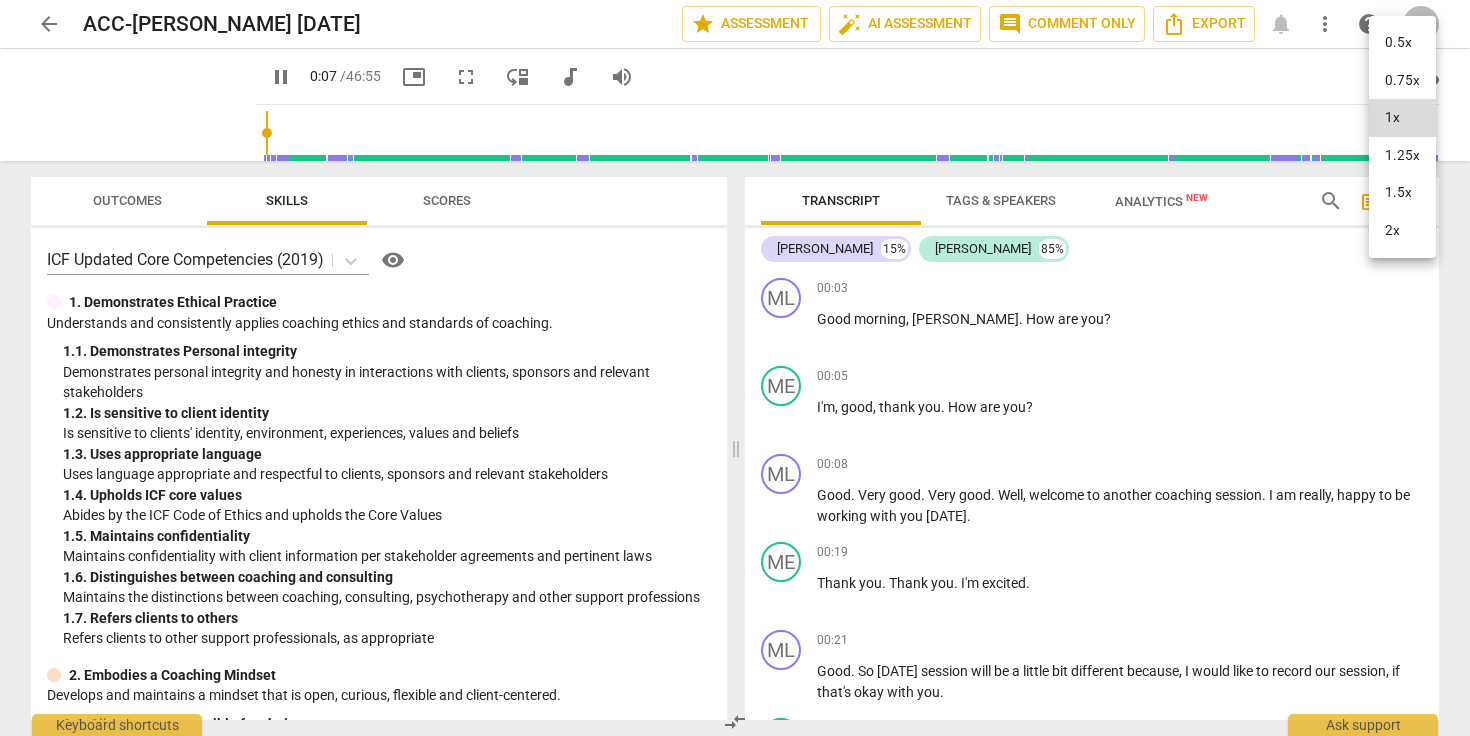 click on "1.5x" at bounding box center [1402, 193] 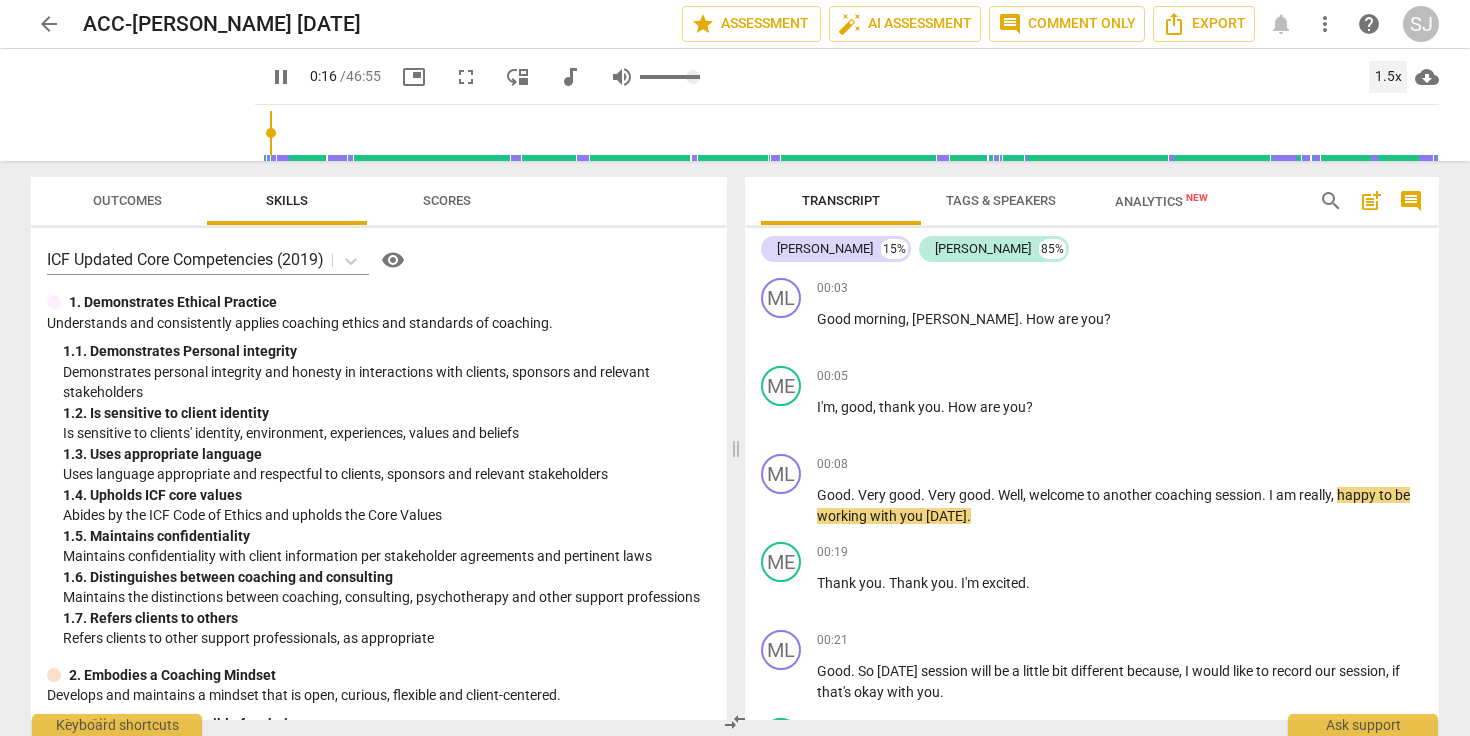 type on "17" 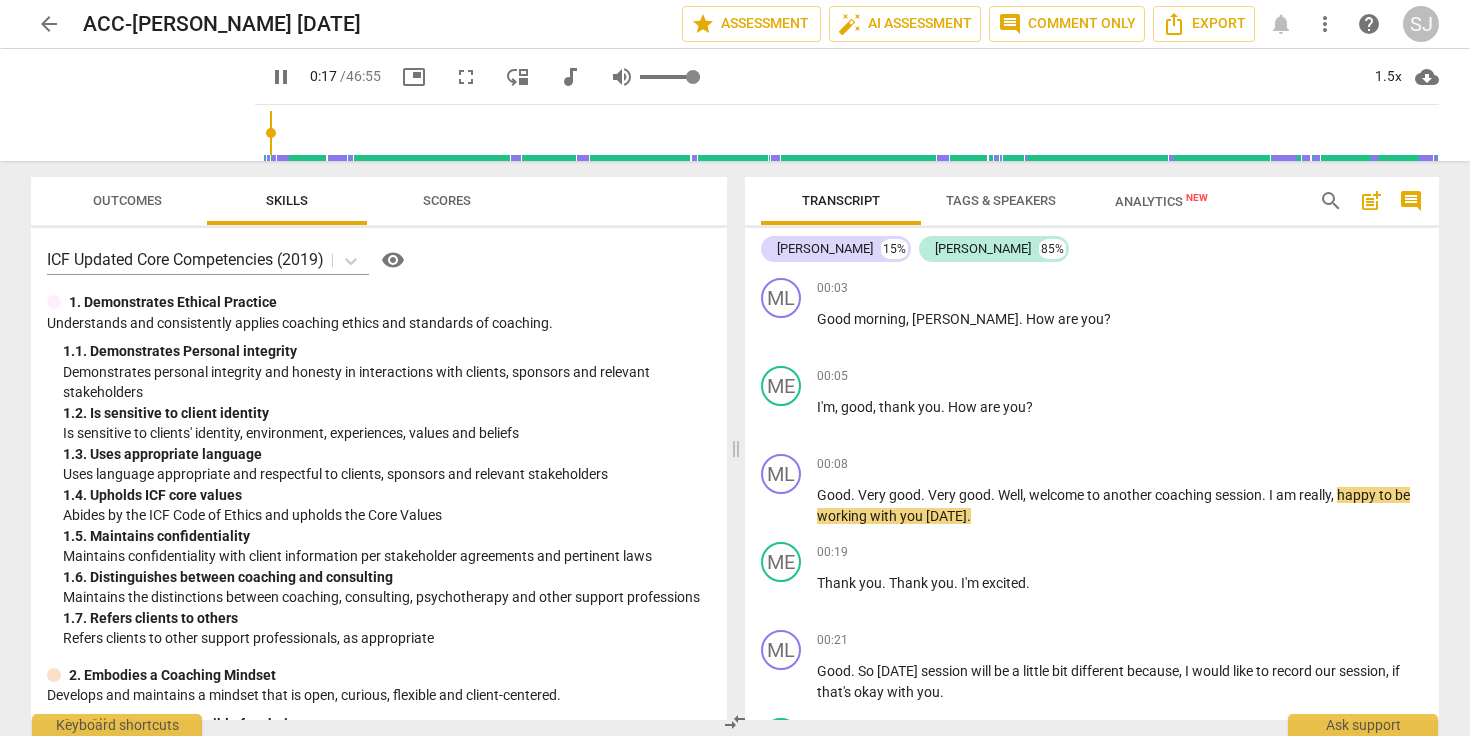 type on "0.91" 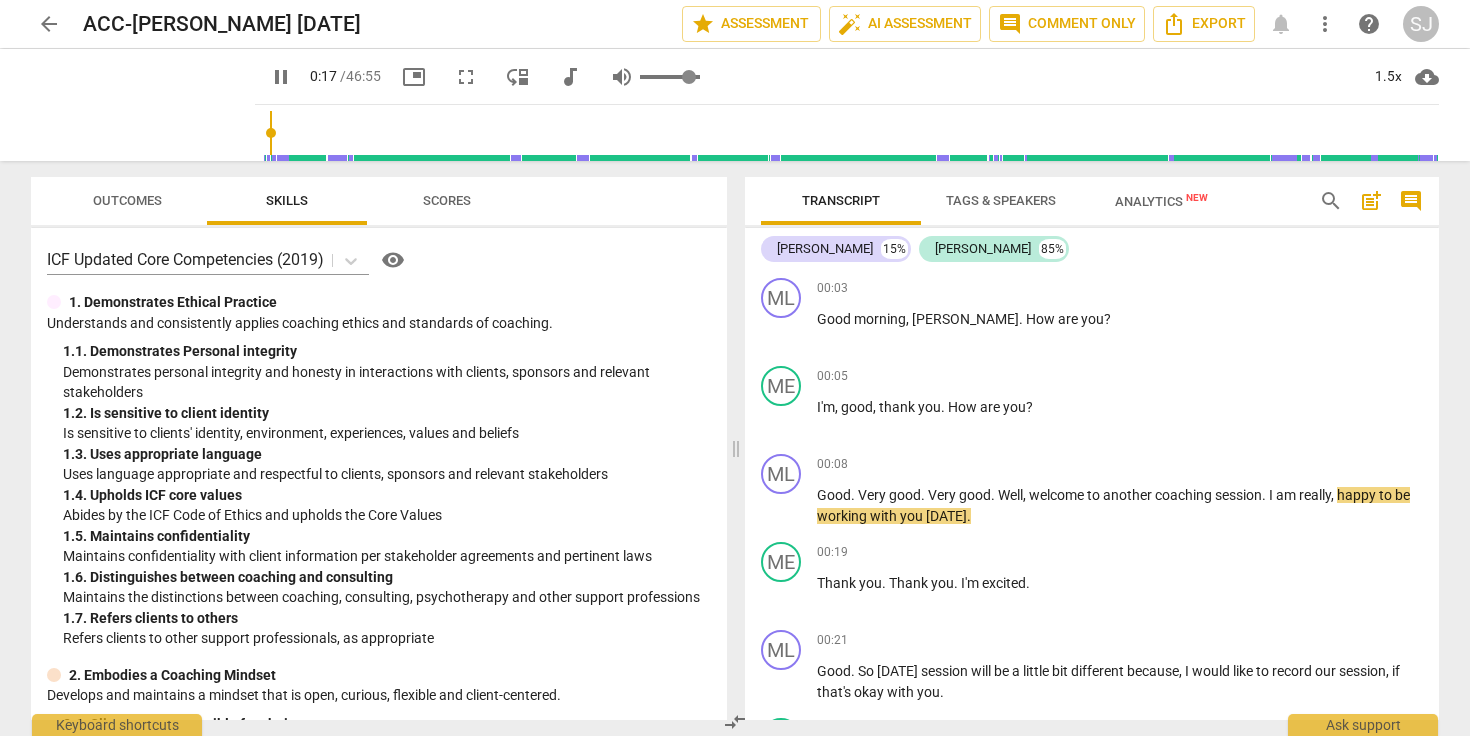 type on "0.9" 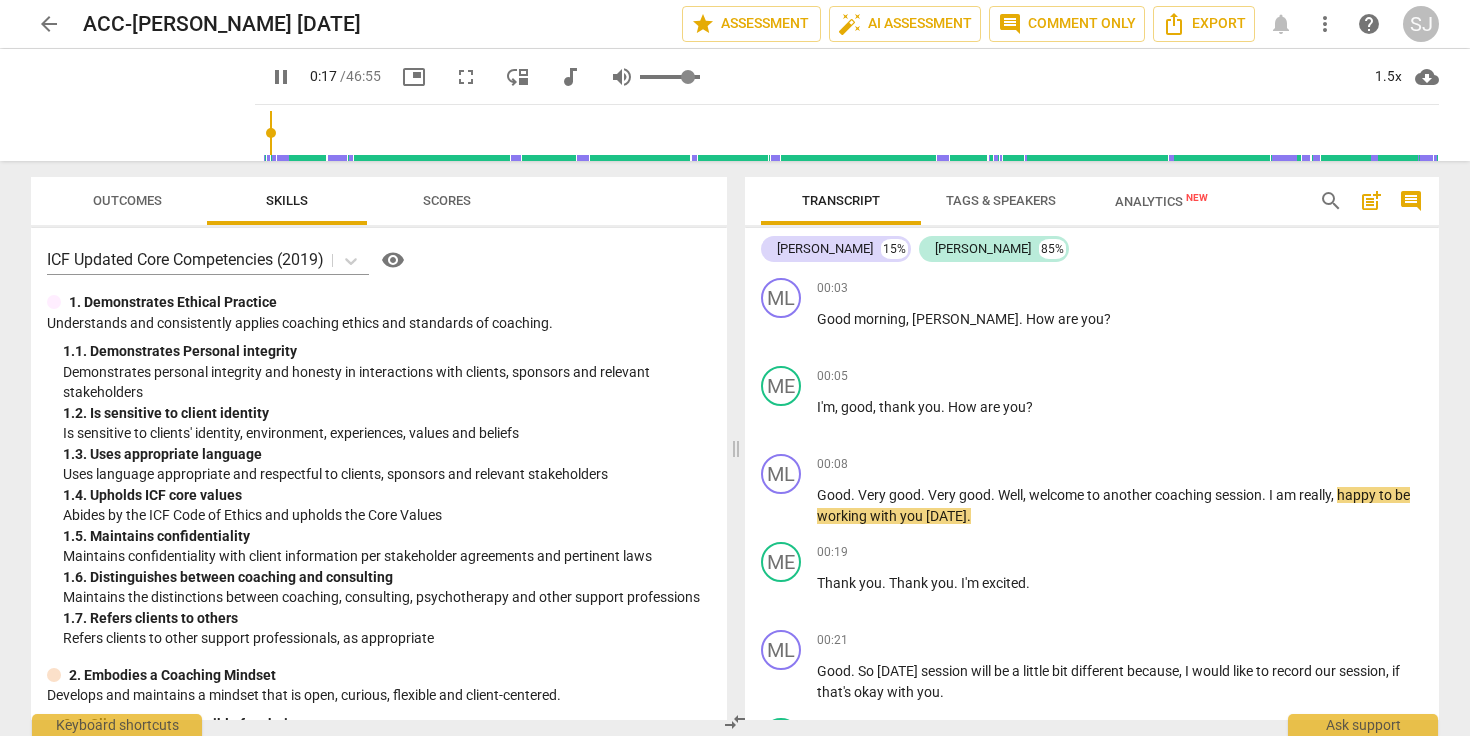 type on "0.89" 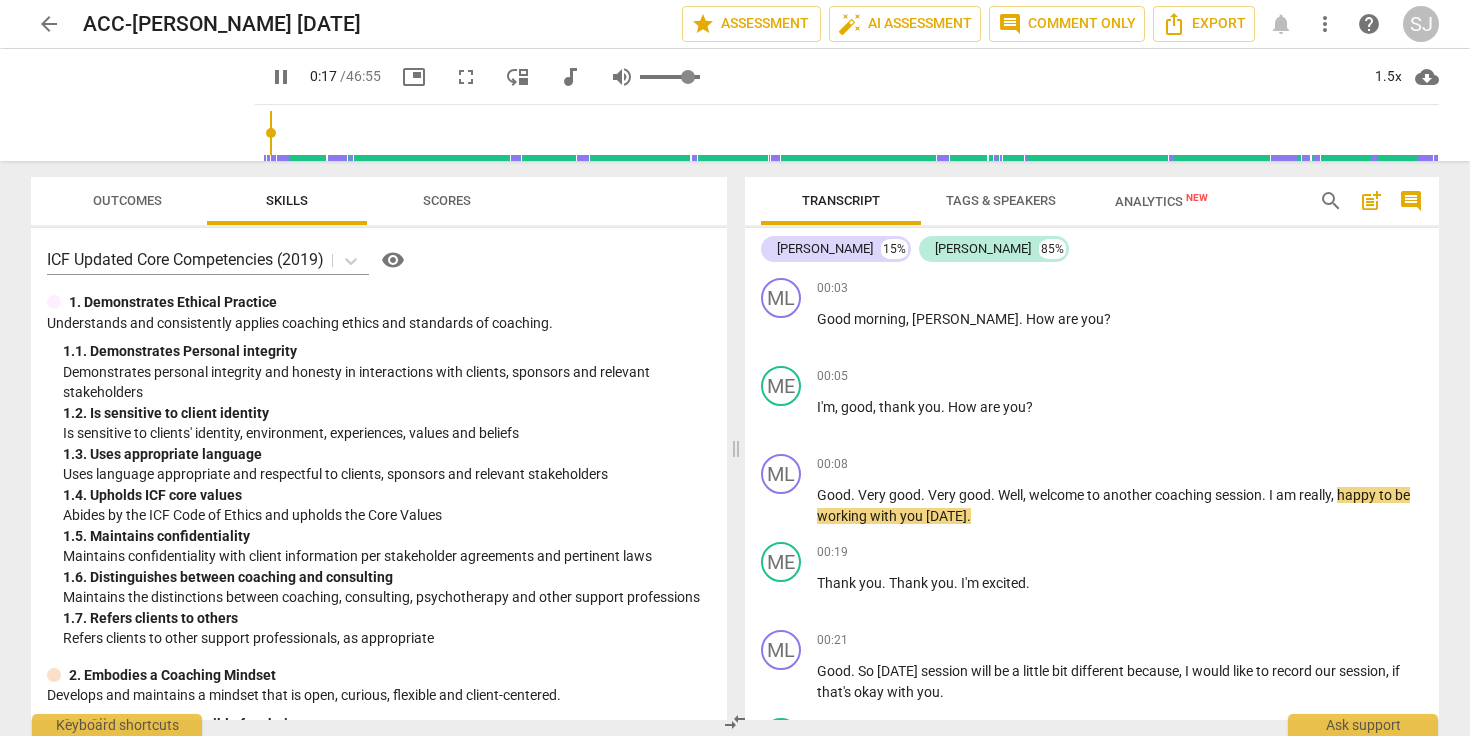 type on "0.88" 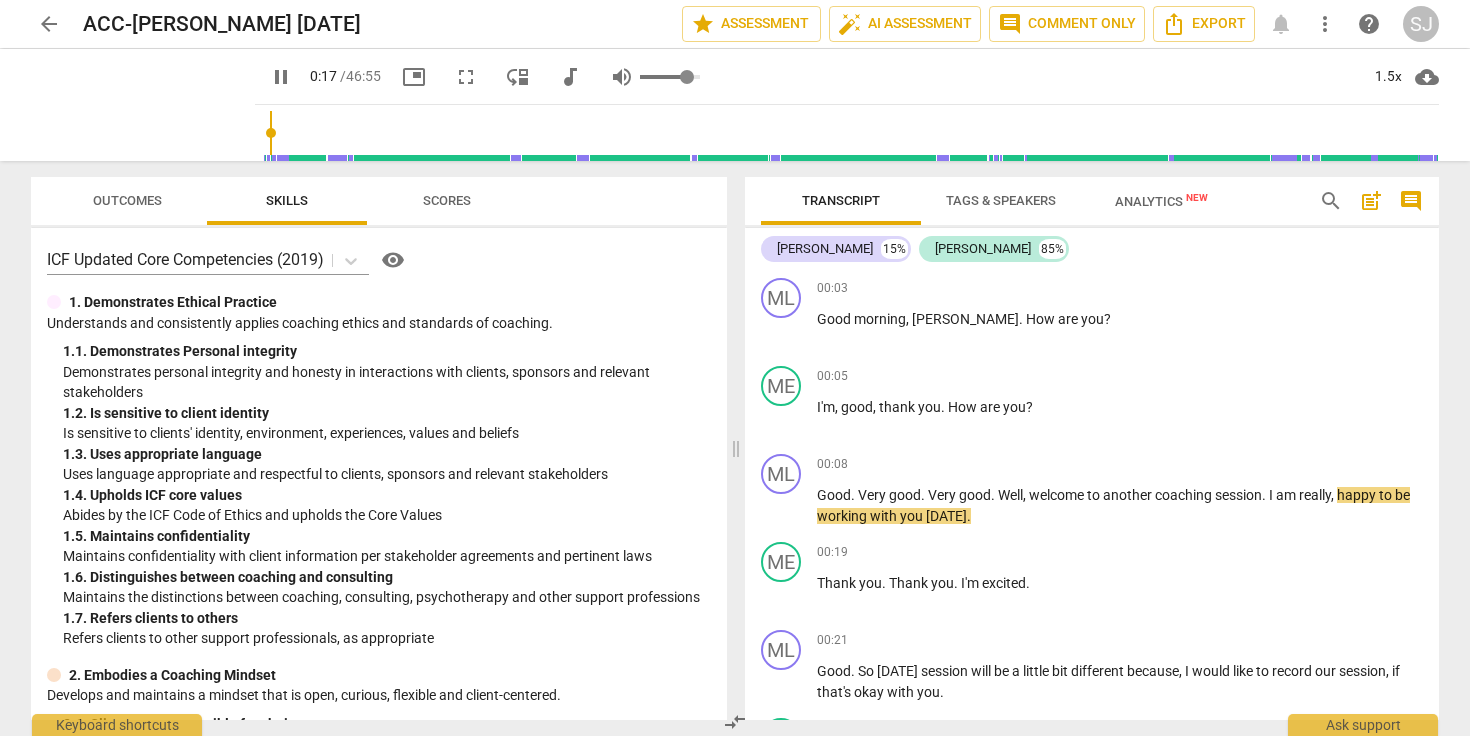 type on "0.87" 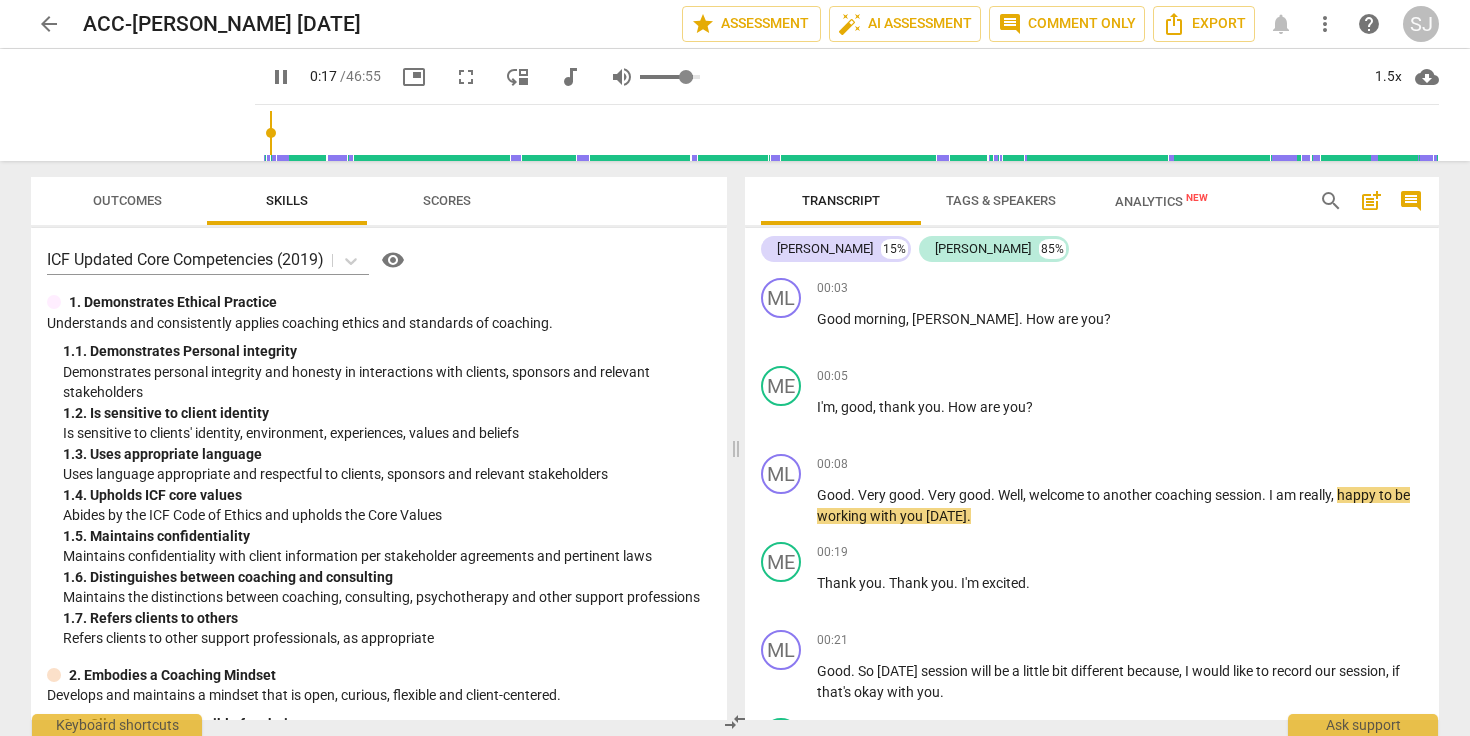 type on "0.82" 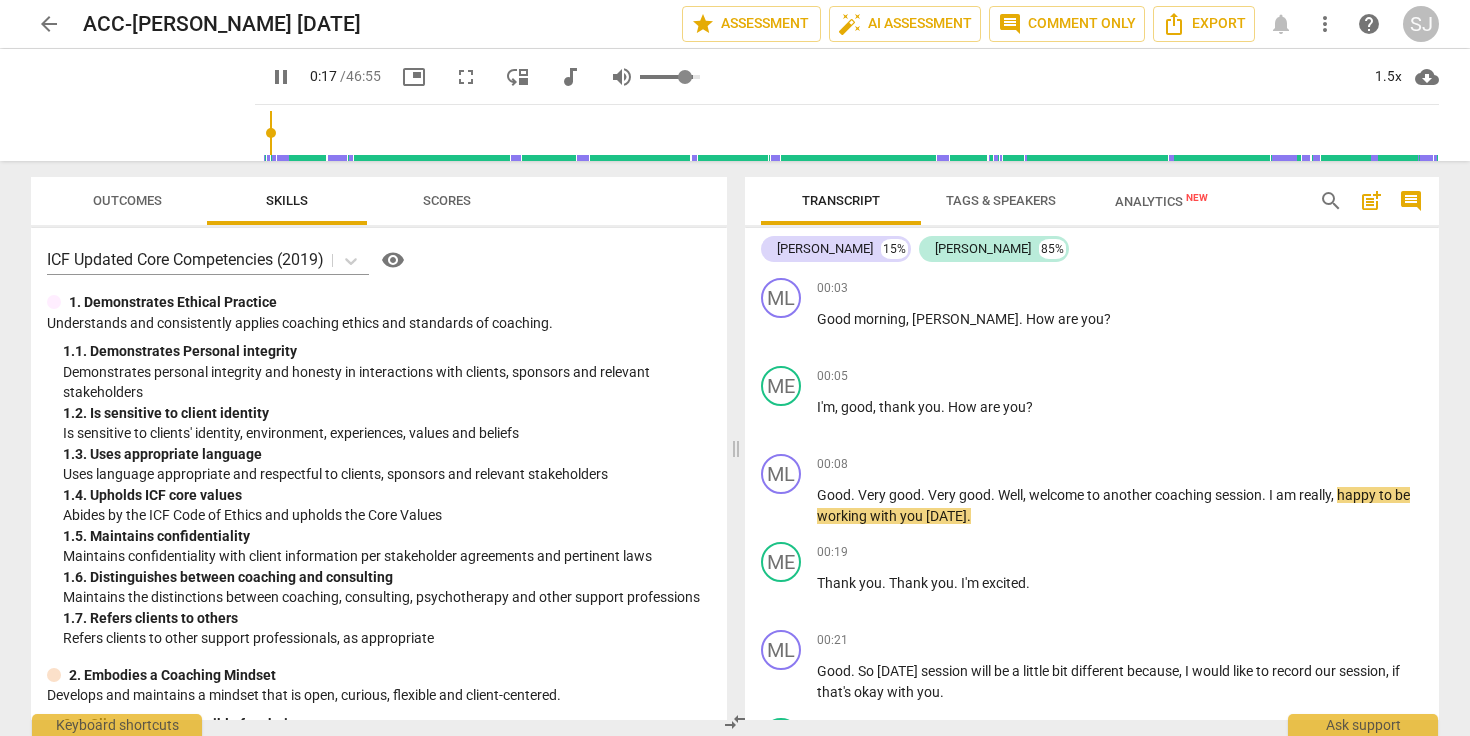 type on "0.79" 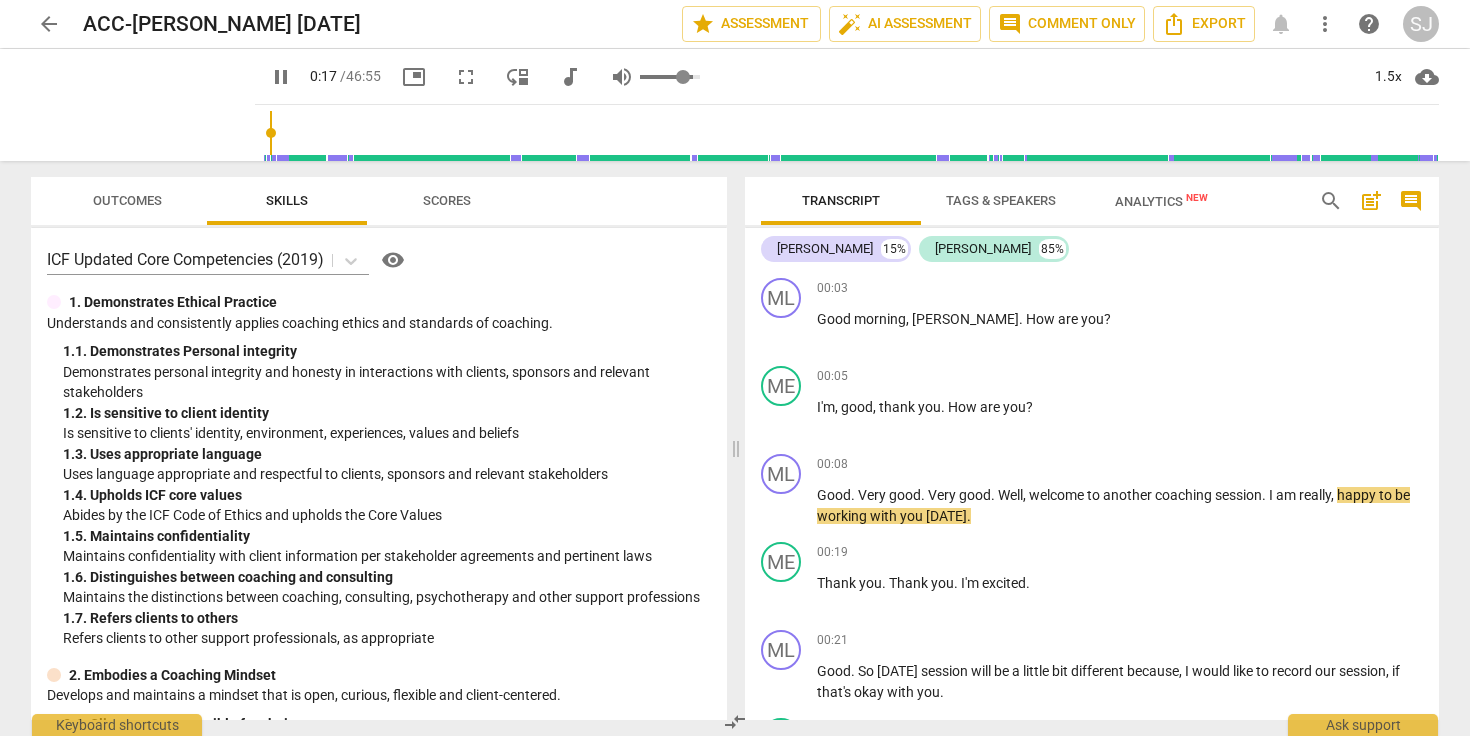 type on "0.76" 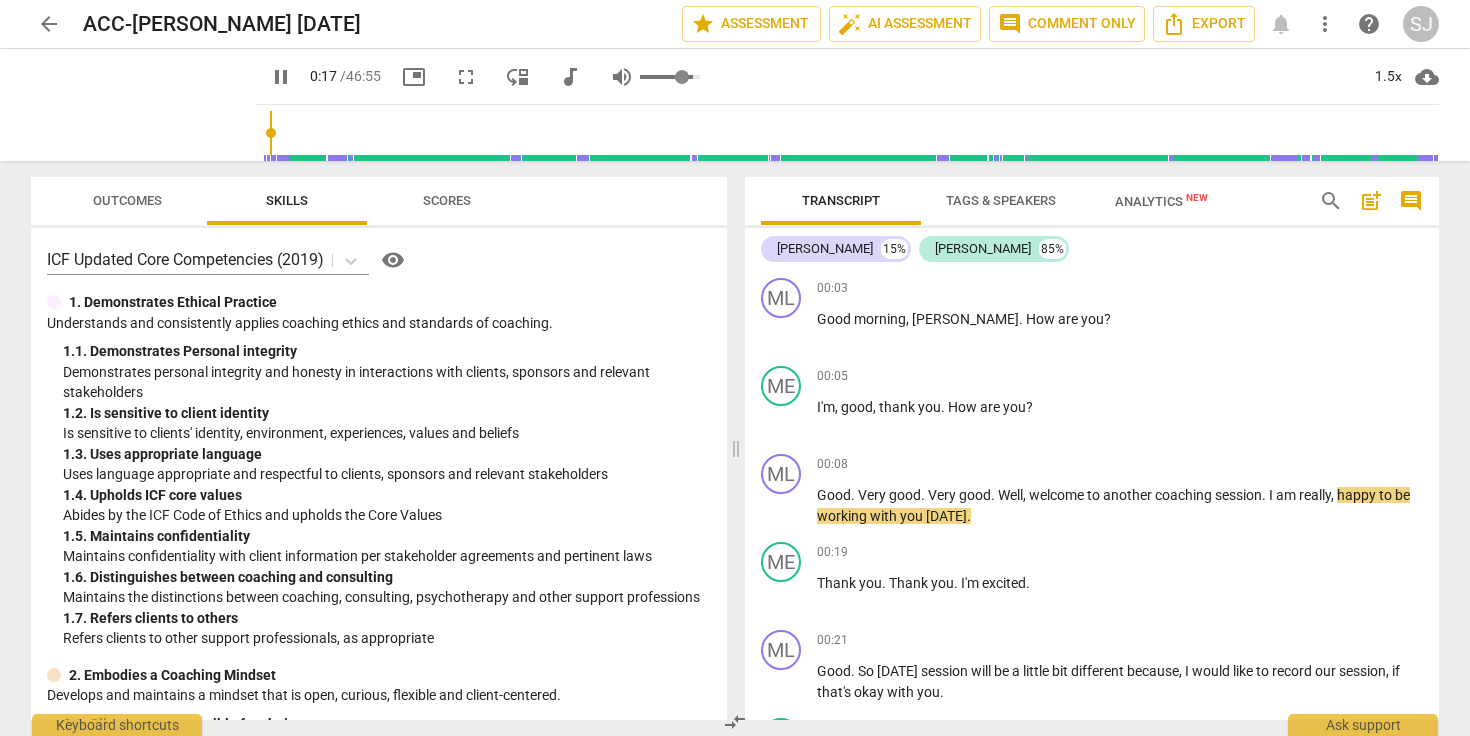 type on "0.73" 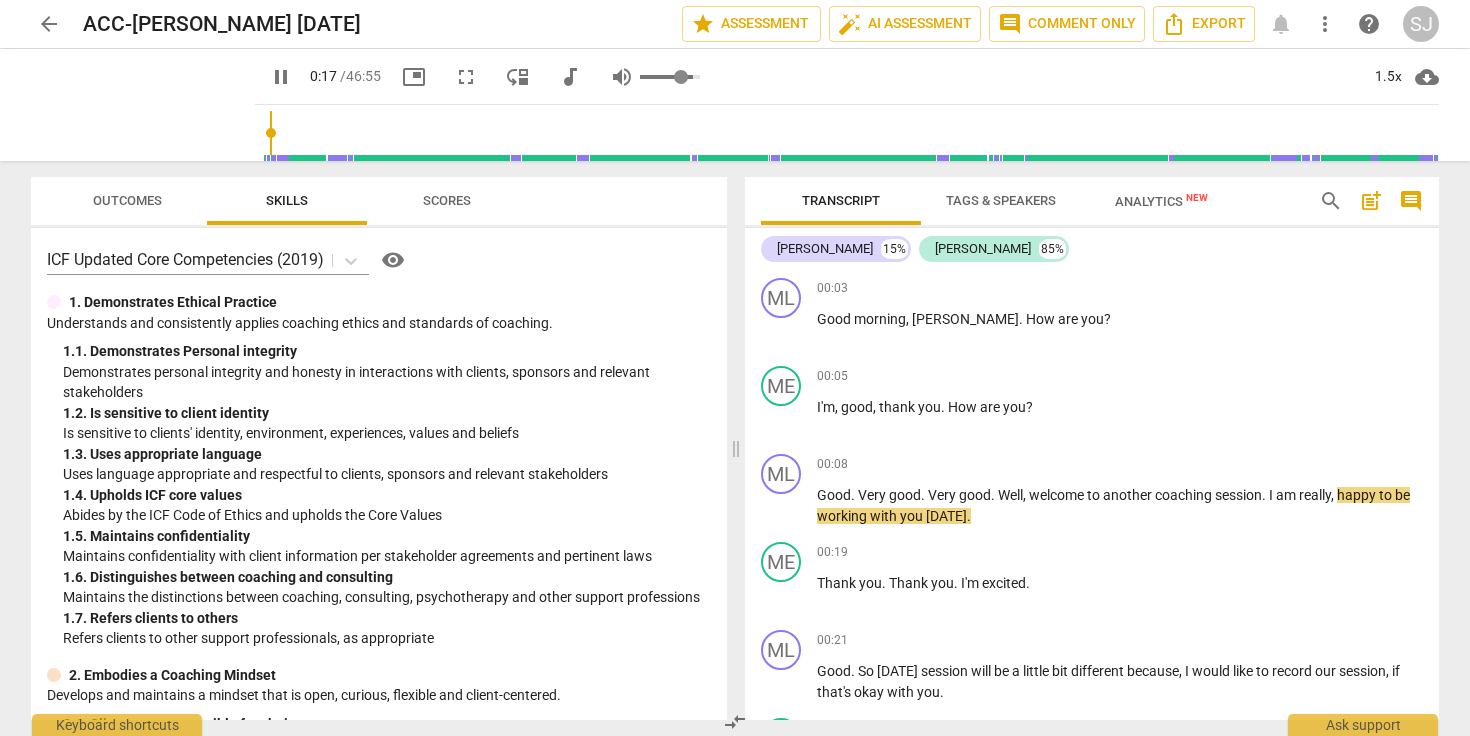 type on "0.71" 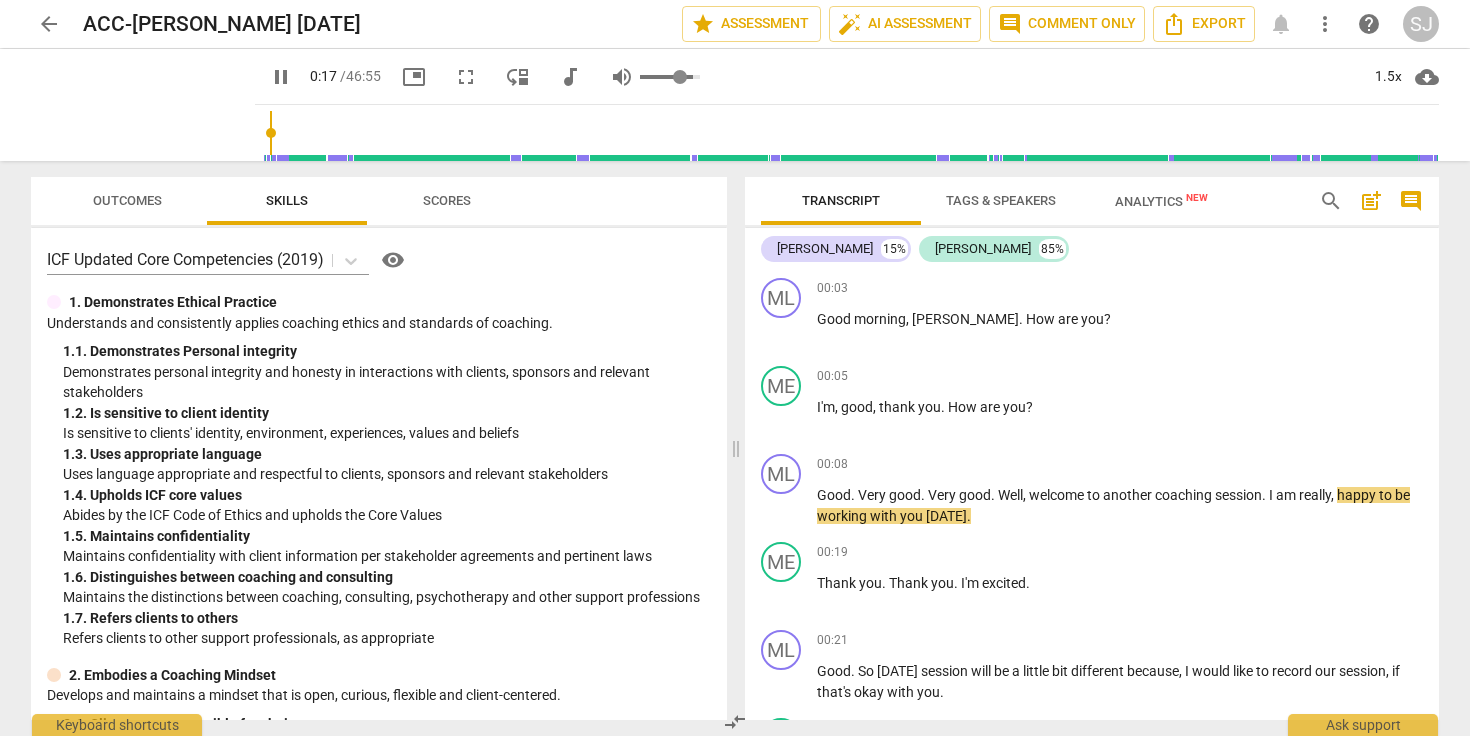 type on "0.69" 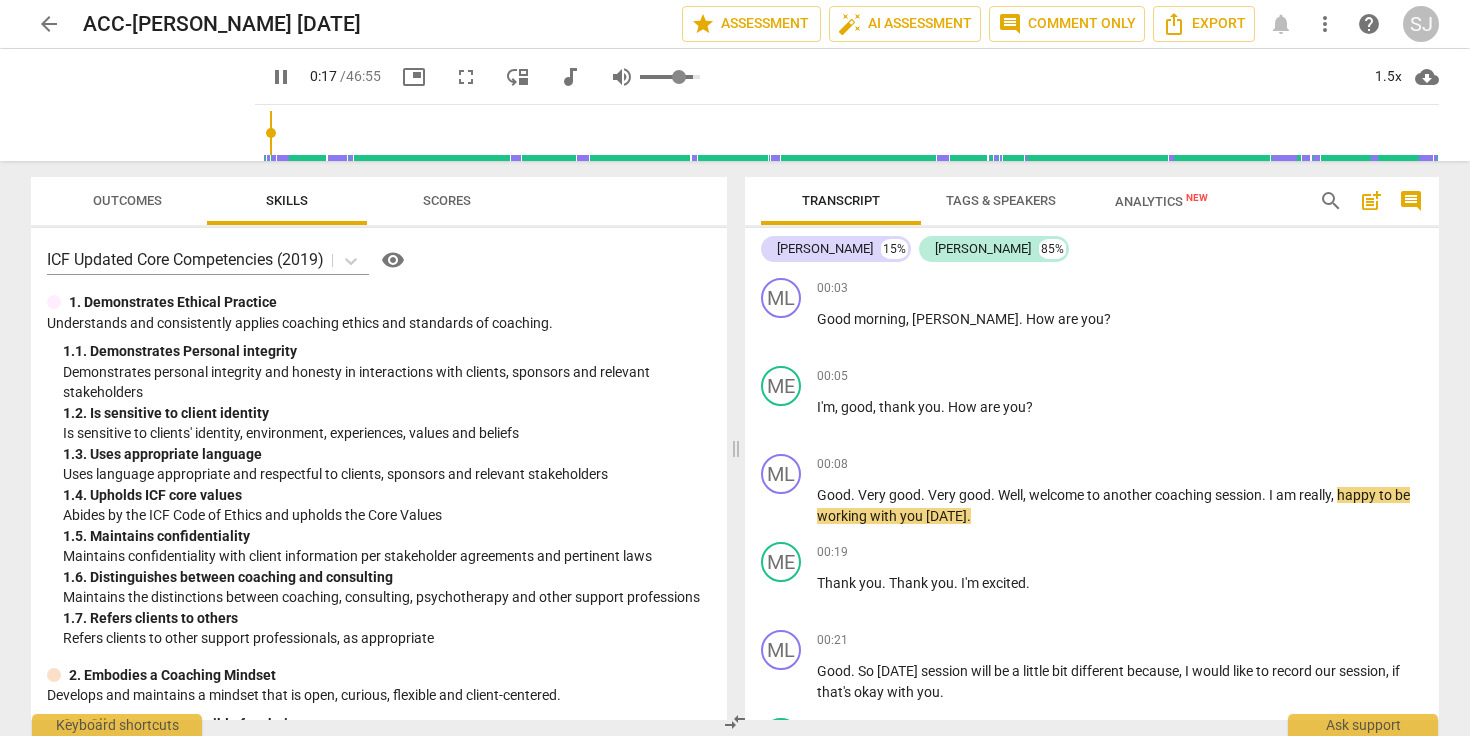 type on "0.67" 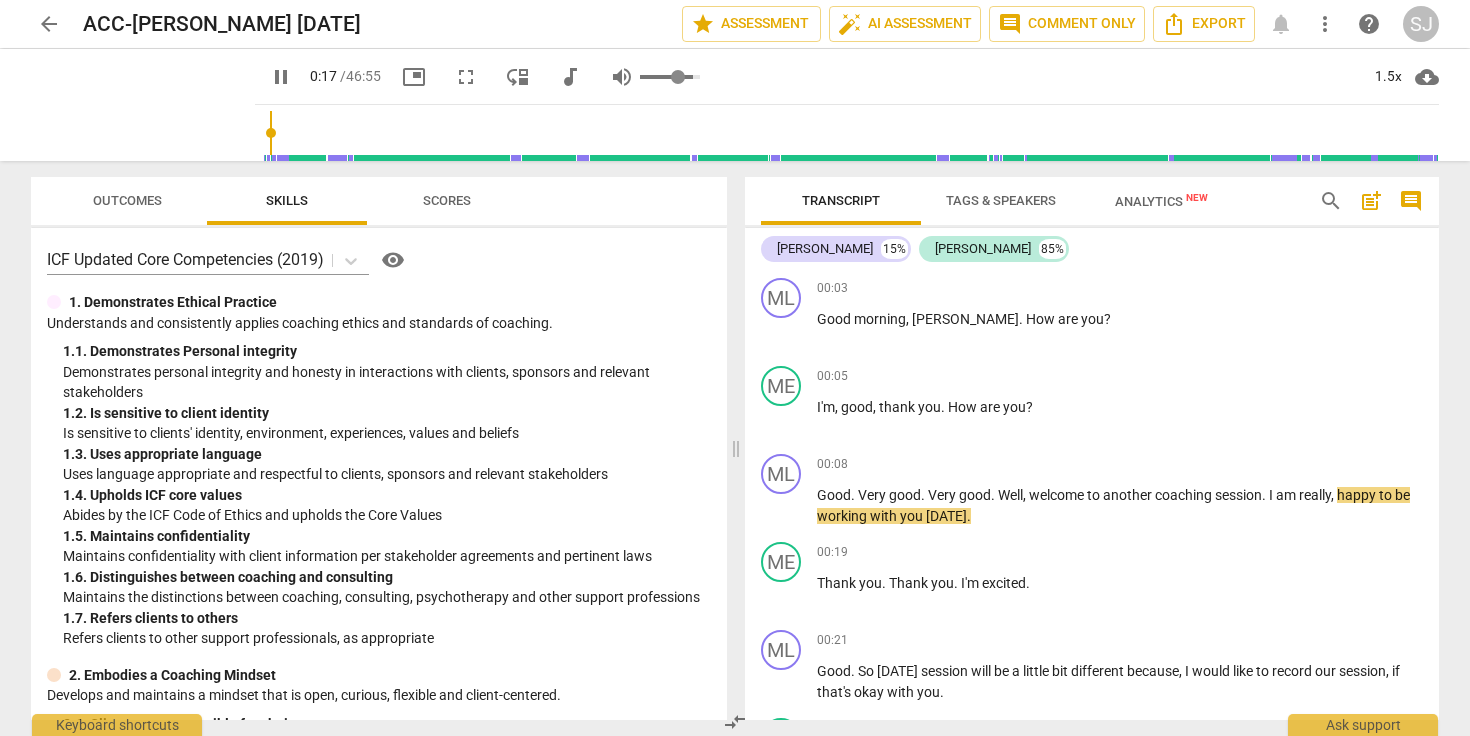 type on "0.65" 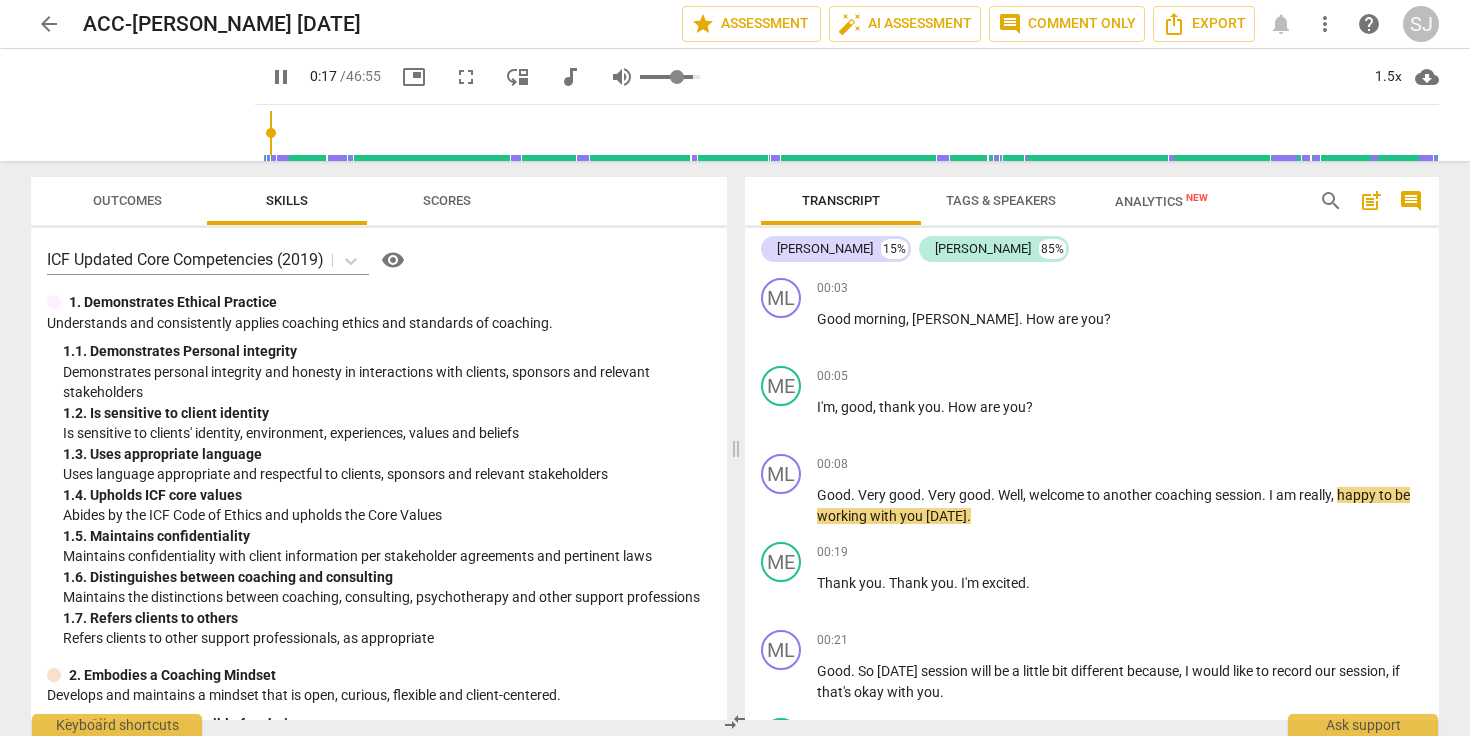 type on "0.6" 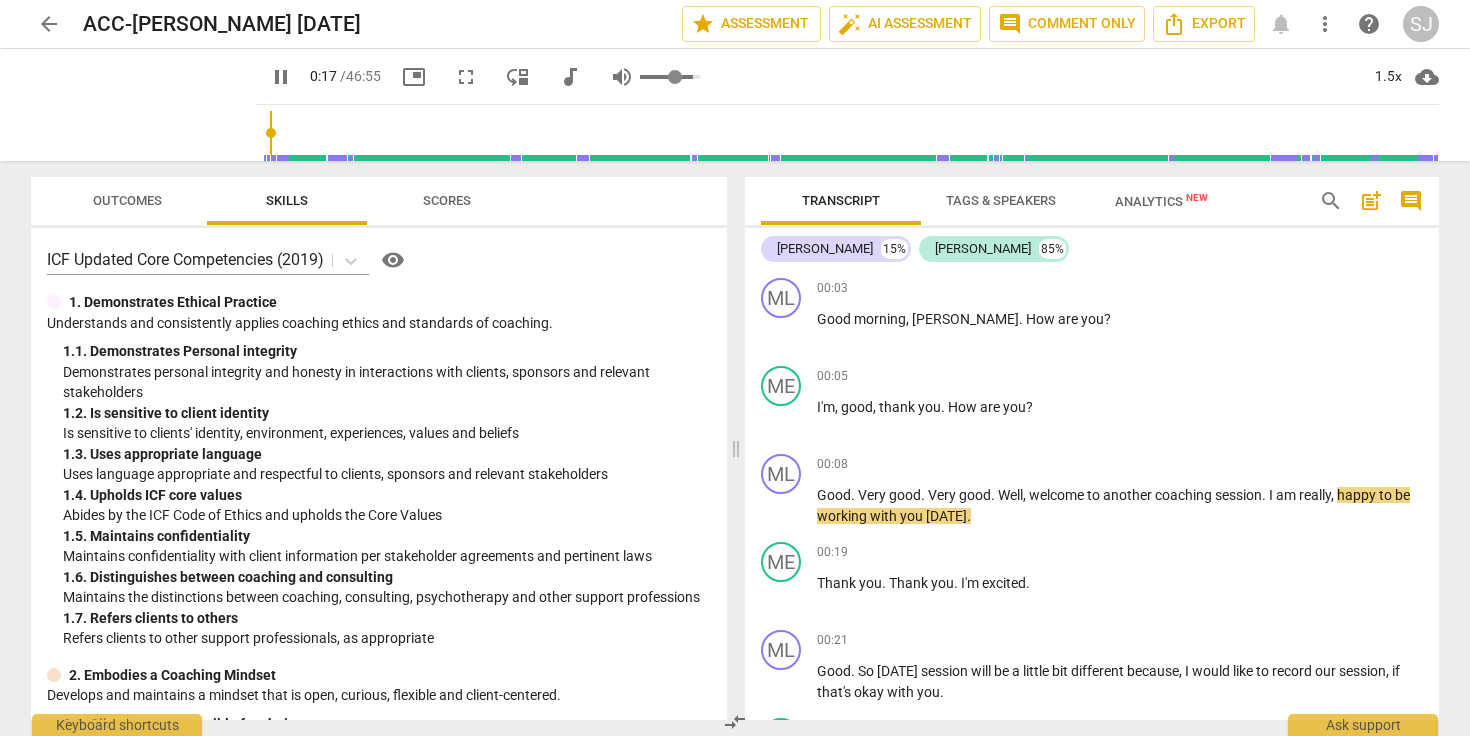 type on "0.56" 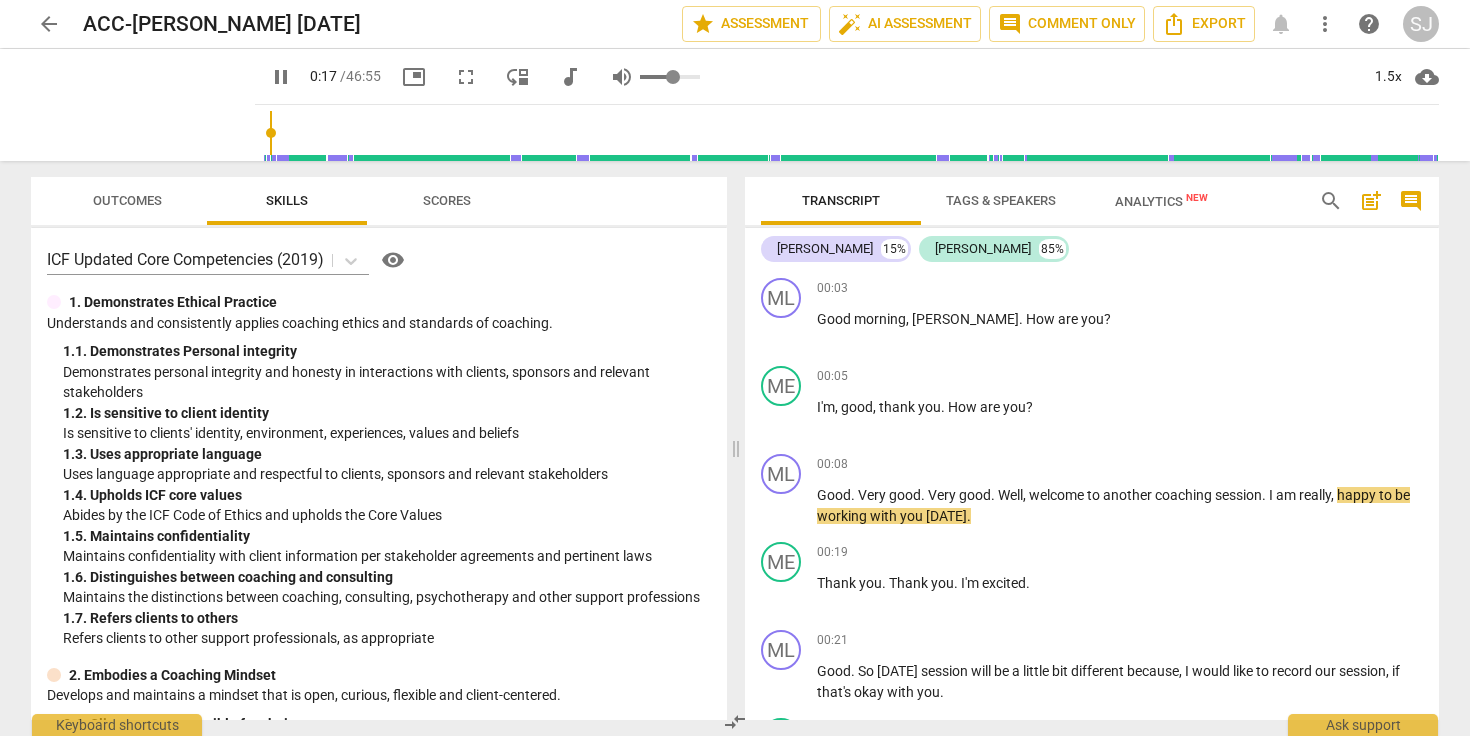 type on "0.43" 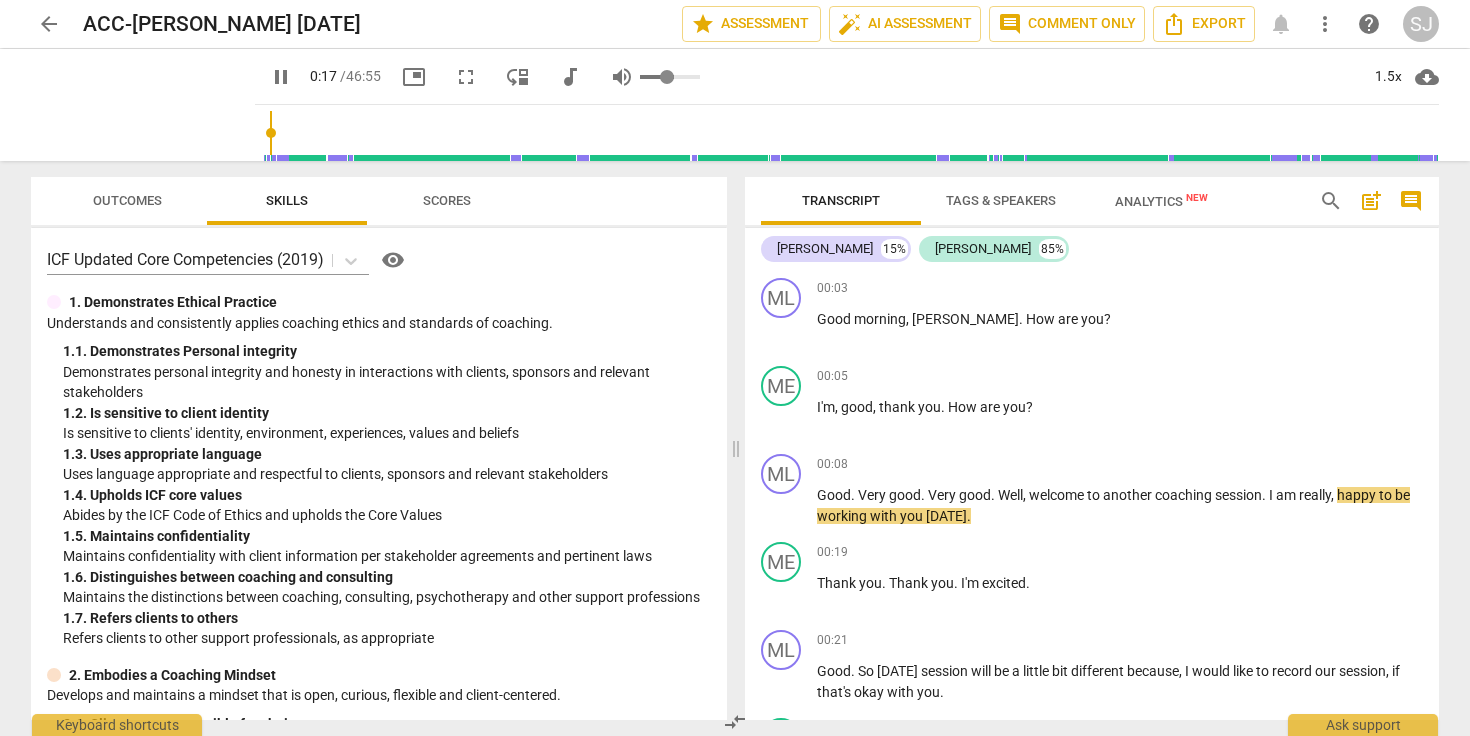 type on "0.41" 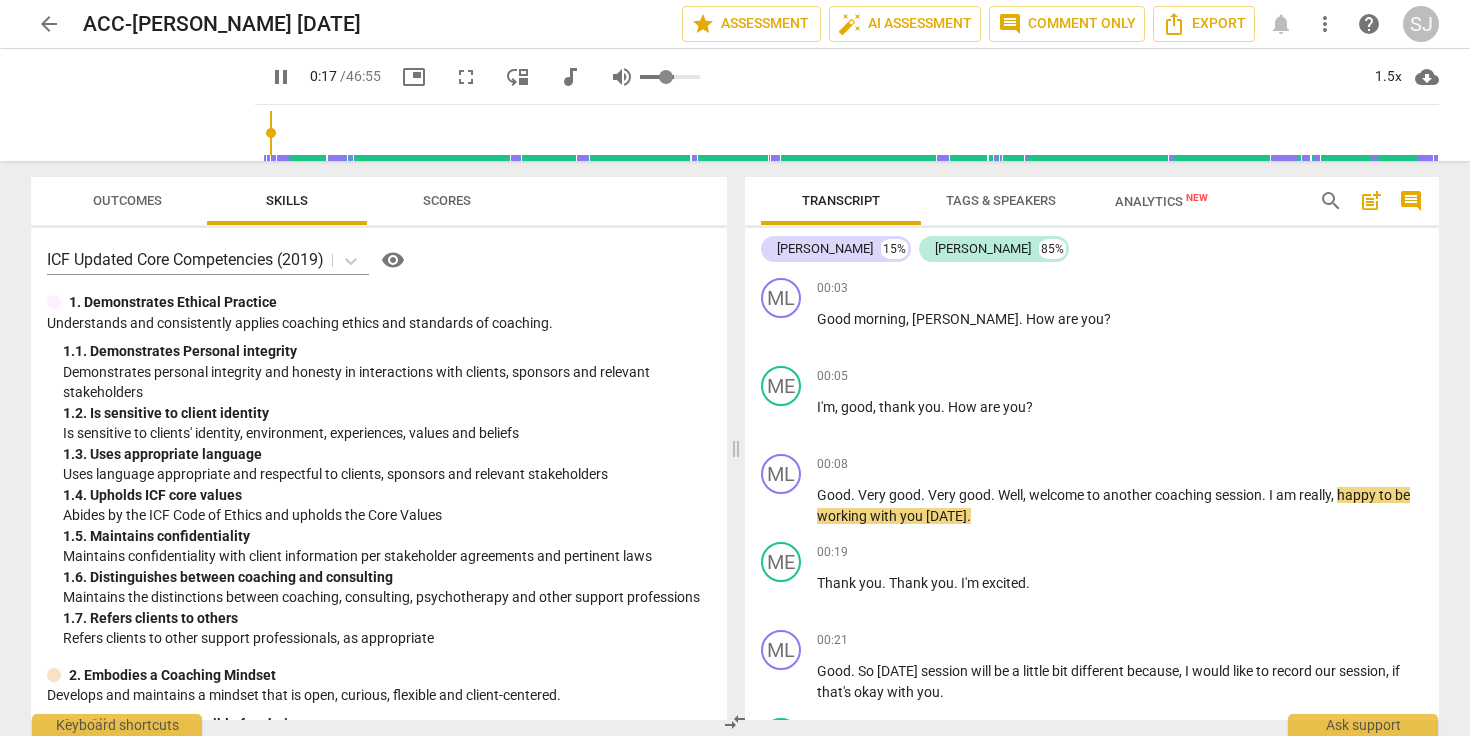 type on "0.38" 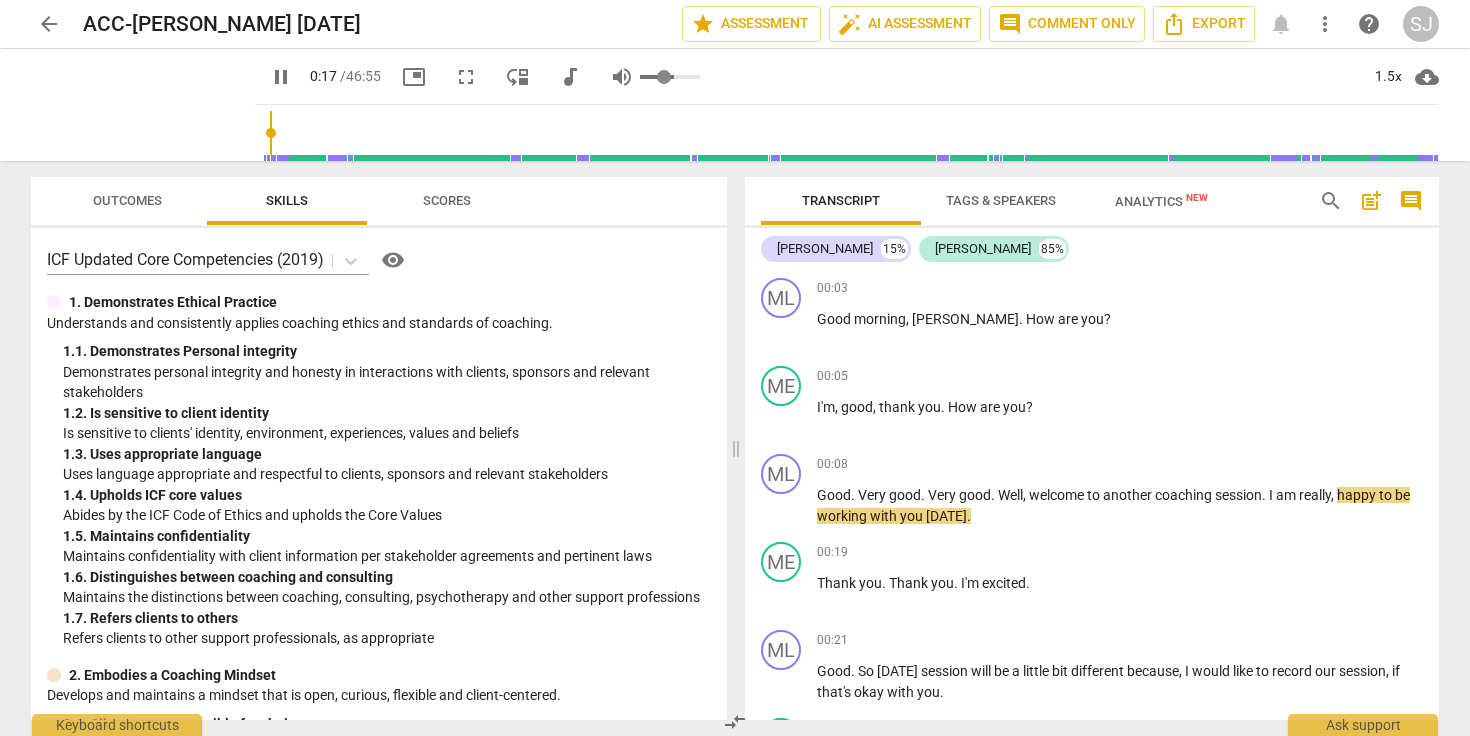 type on "0.36" 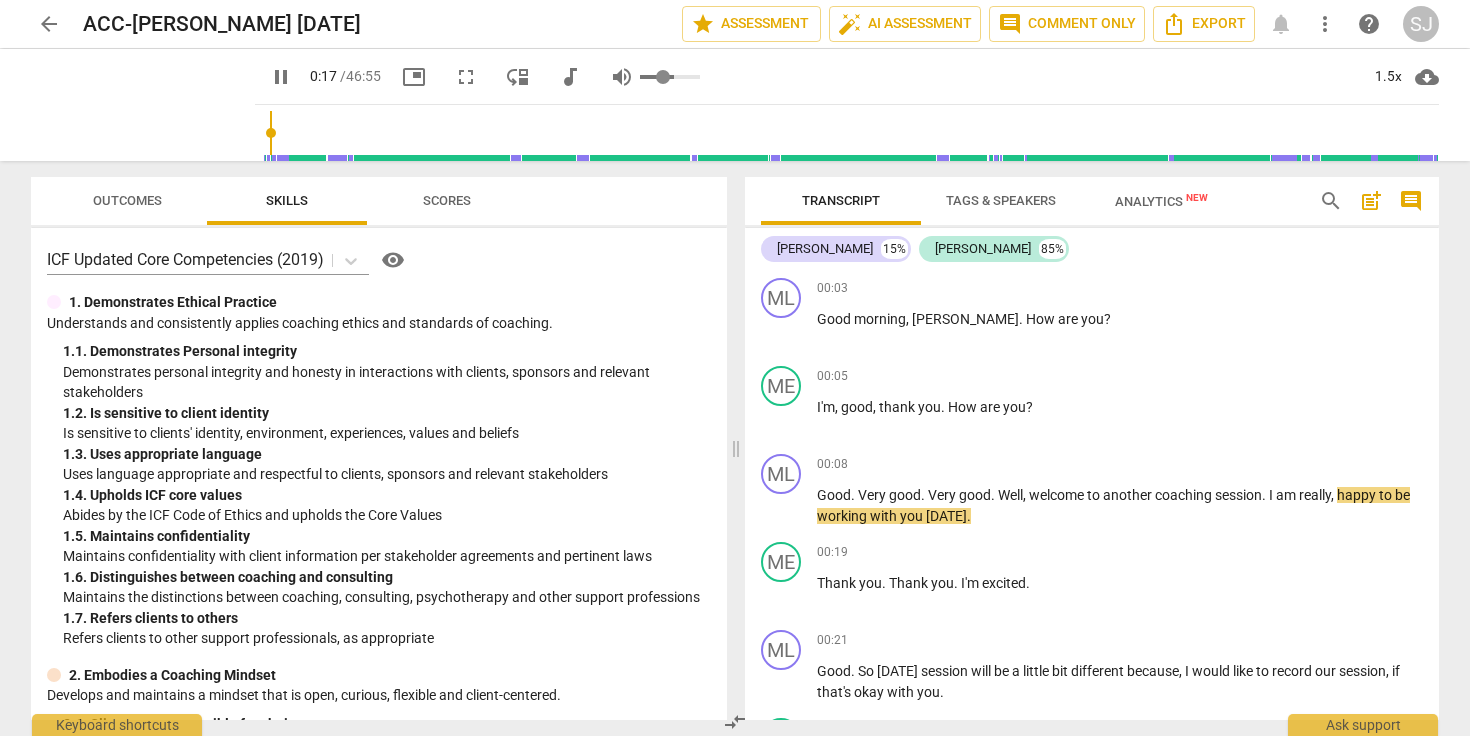 type on "0.34" 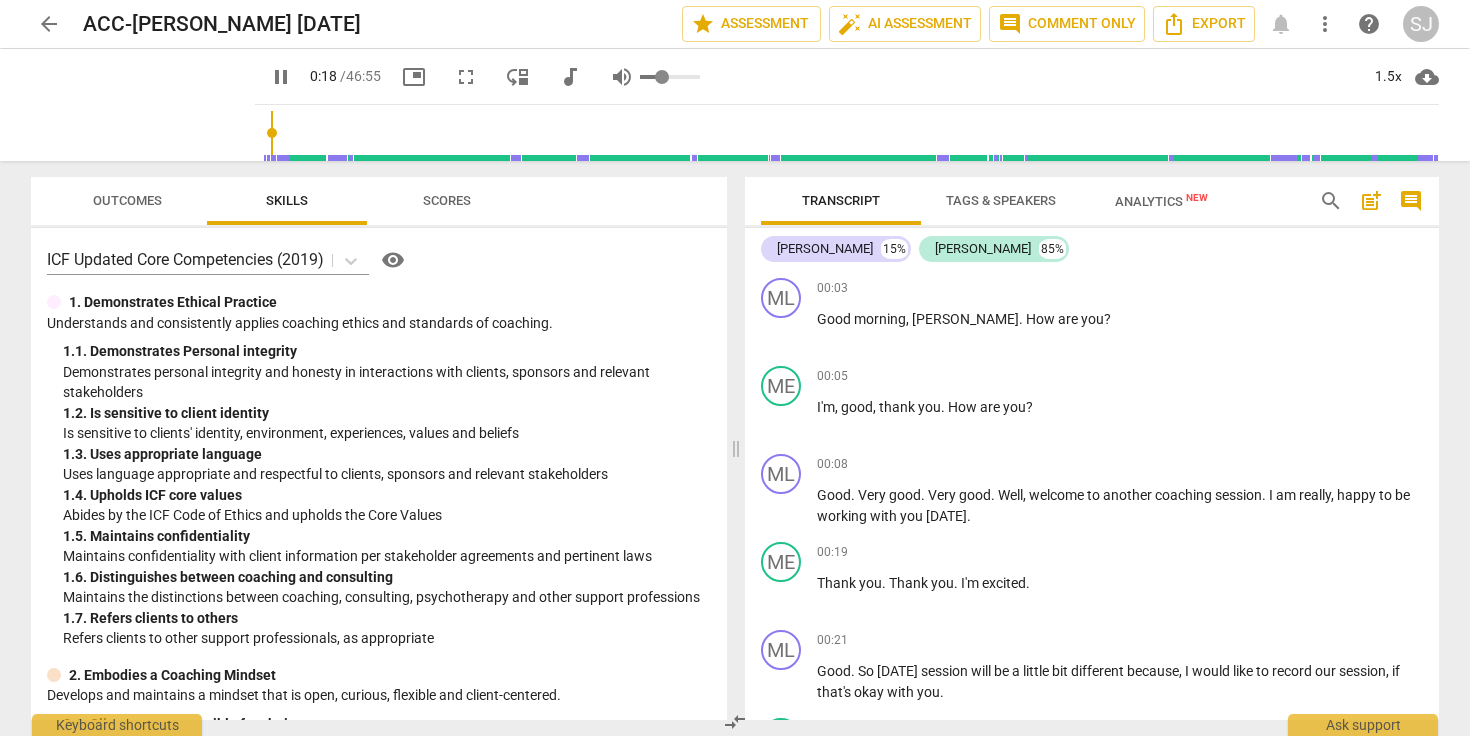 type on "19" 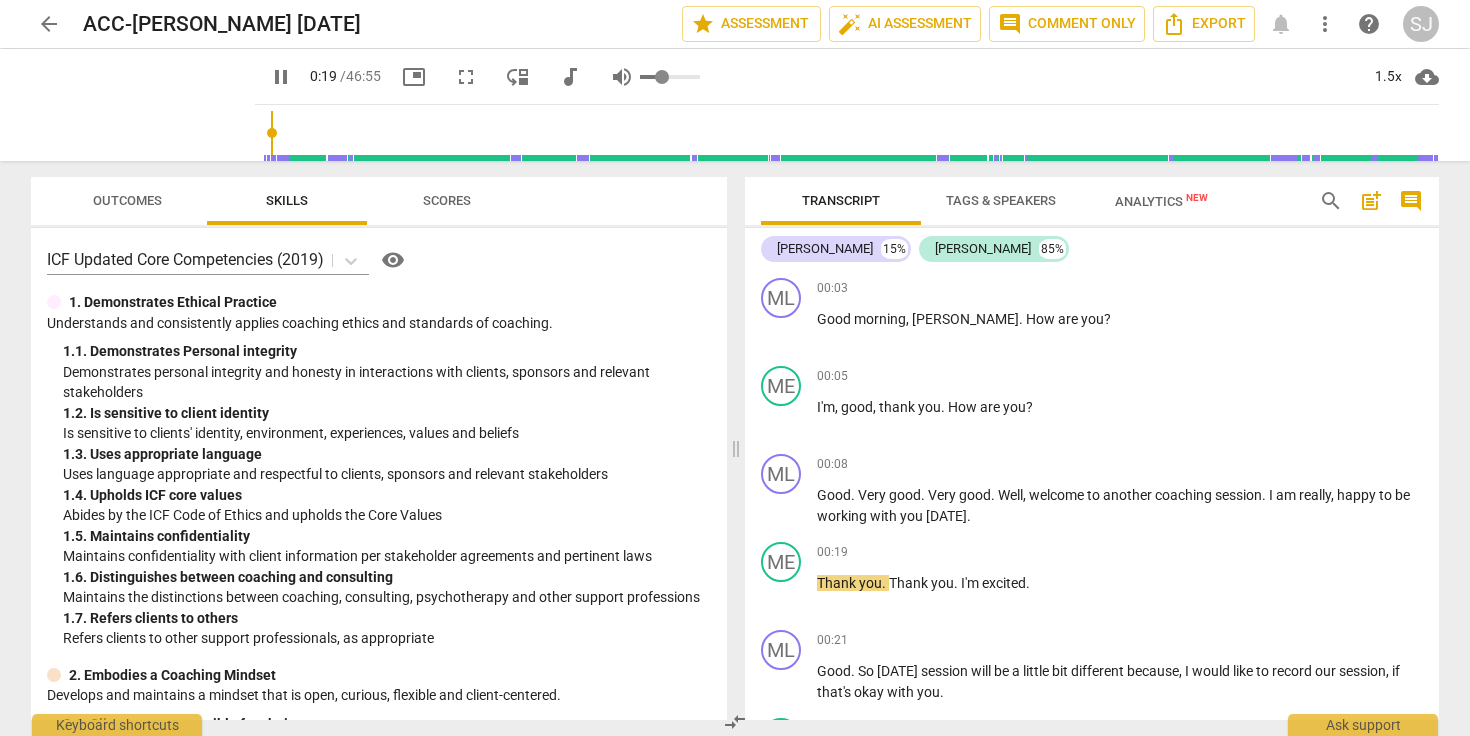 type on "0.32" 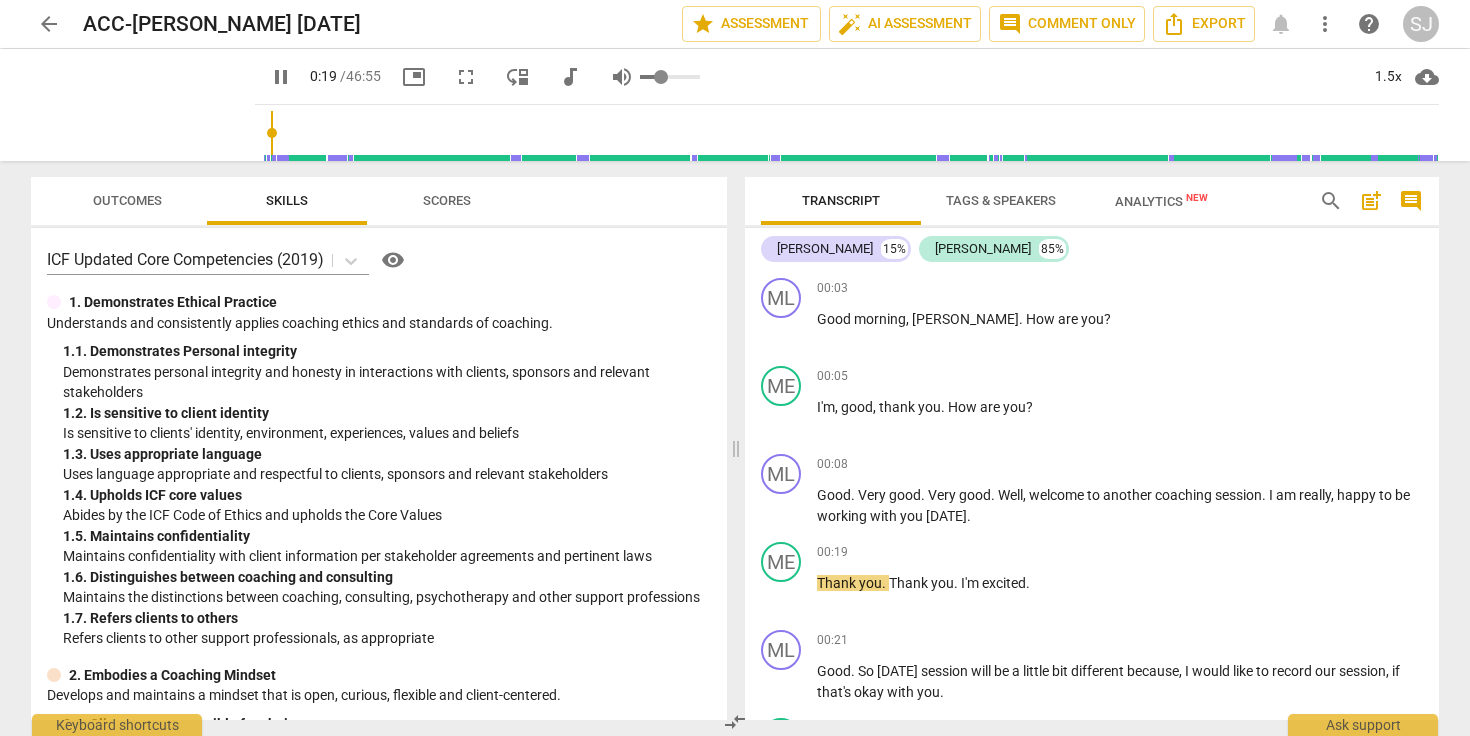 type on "0.3" 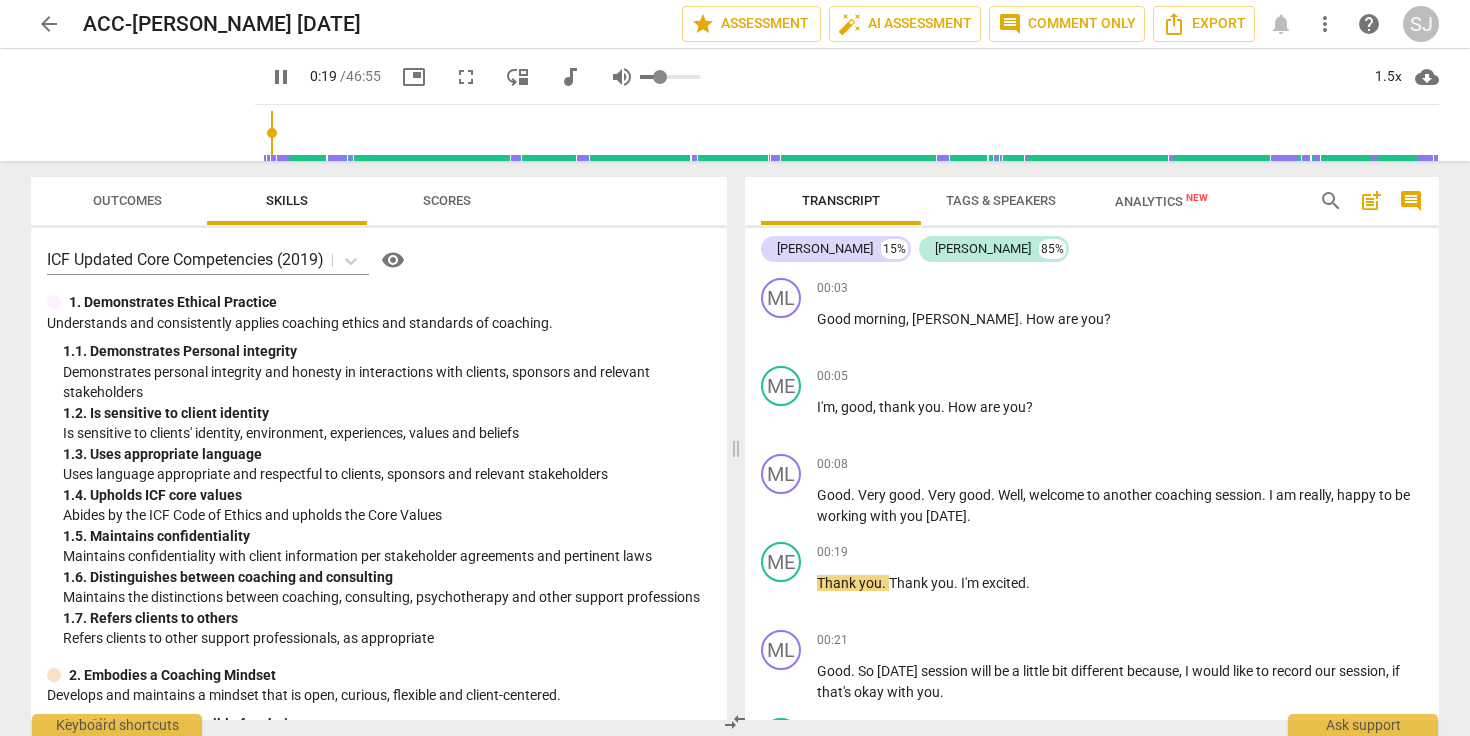 type on "20" 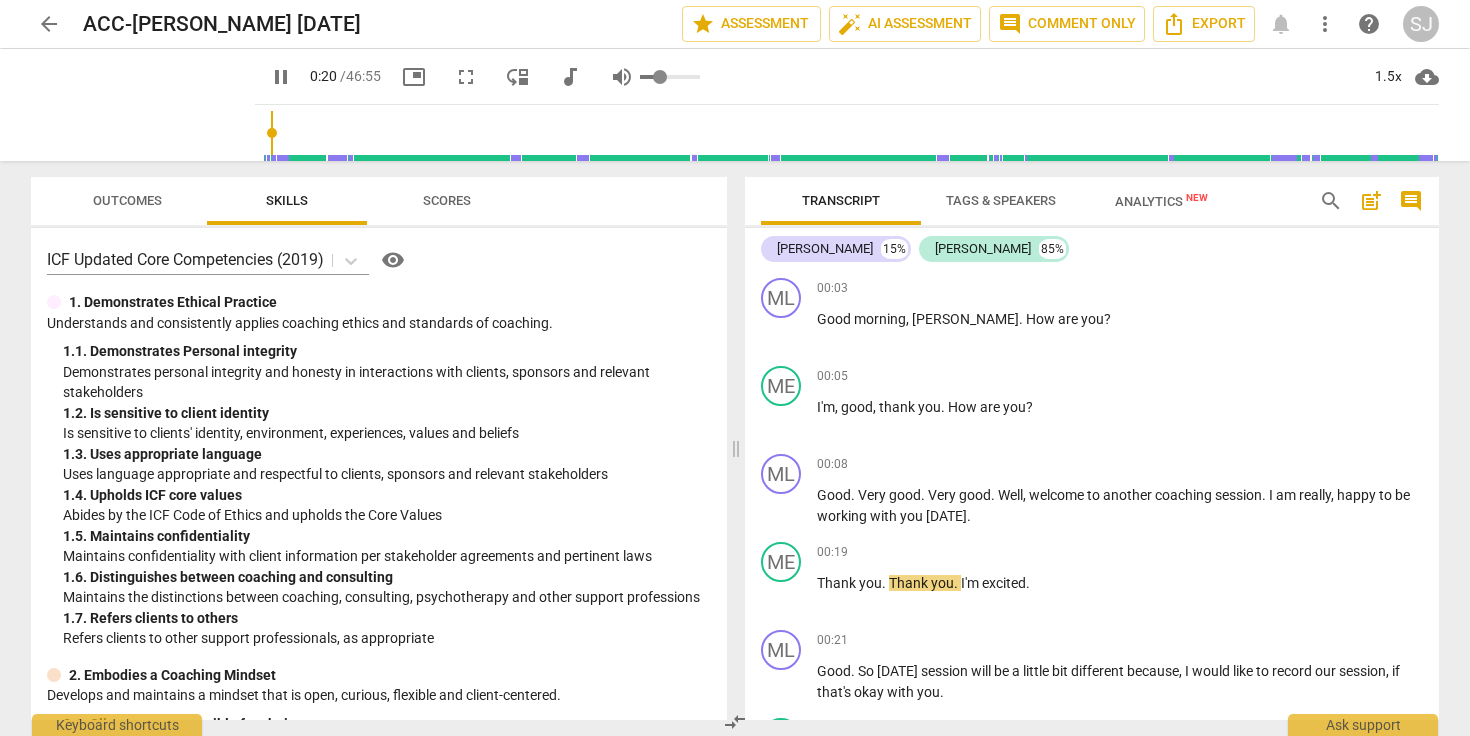 type on "0.28" 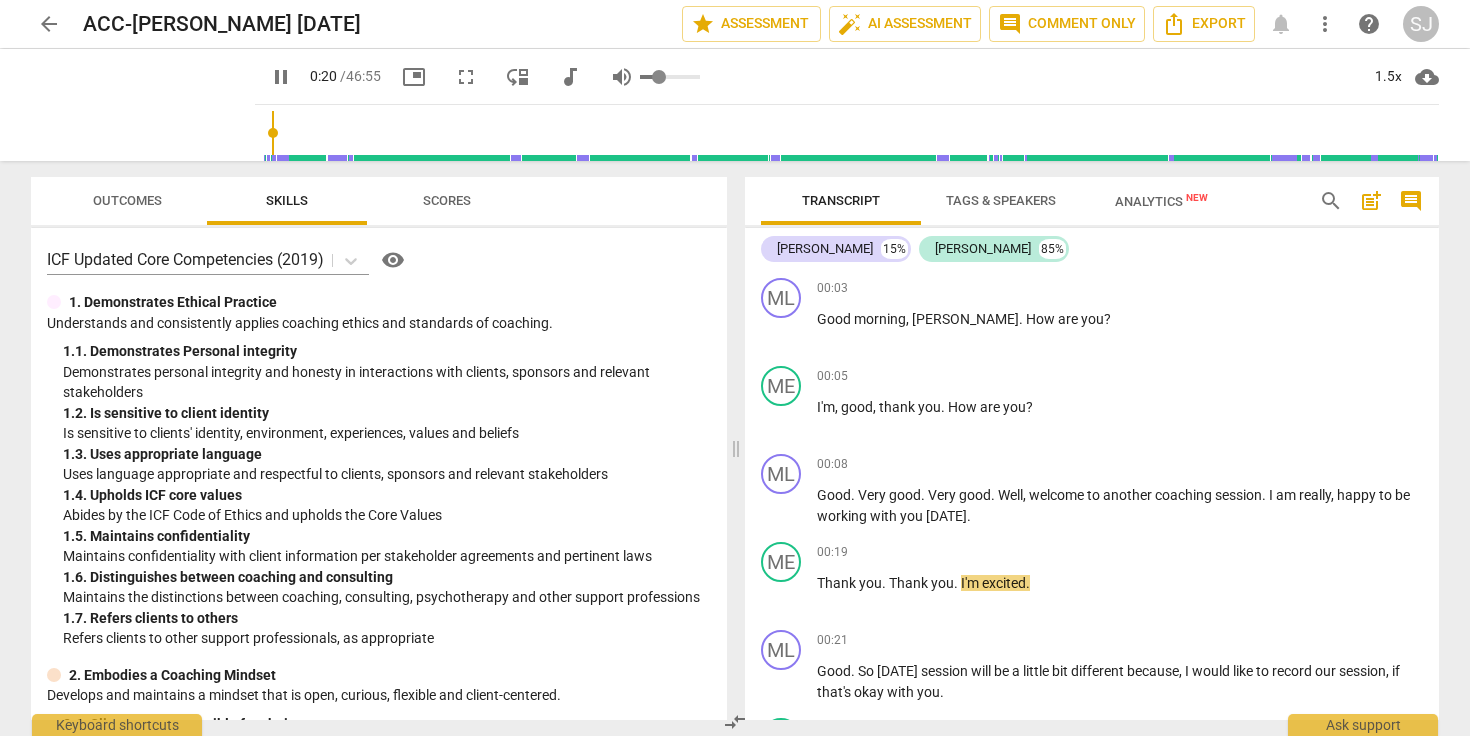 type on "21" 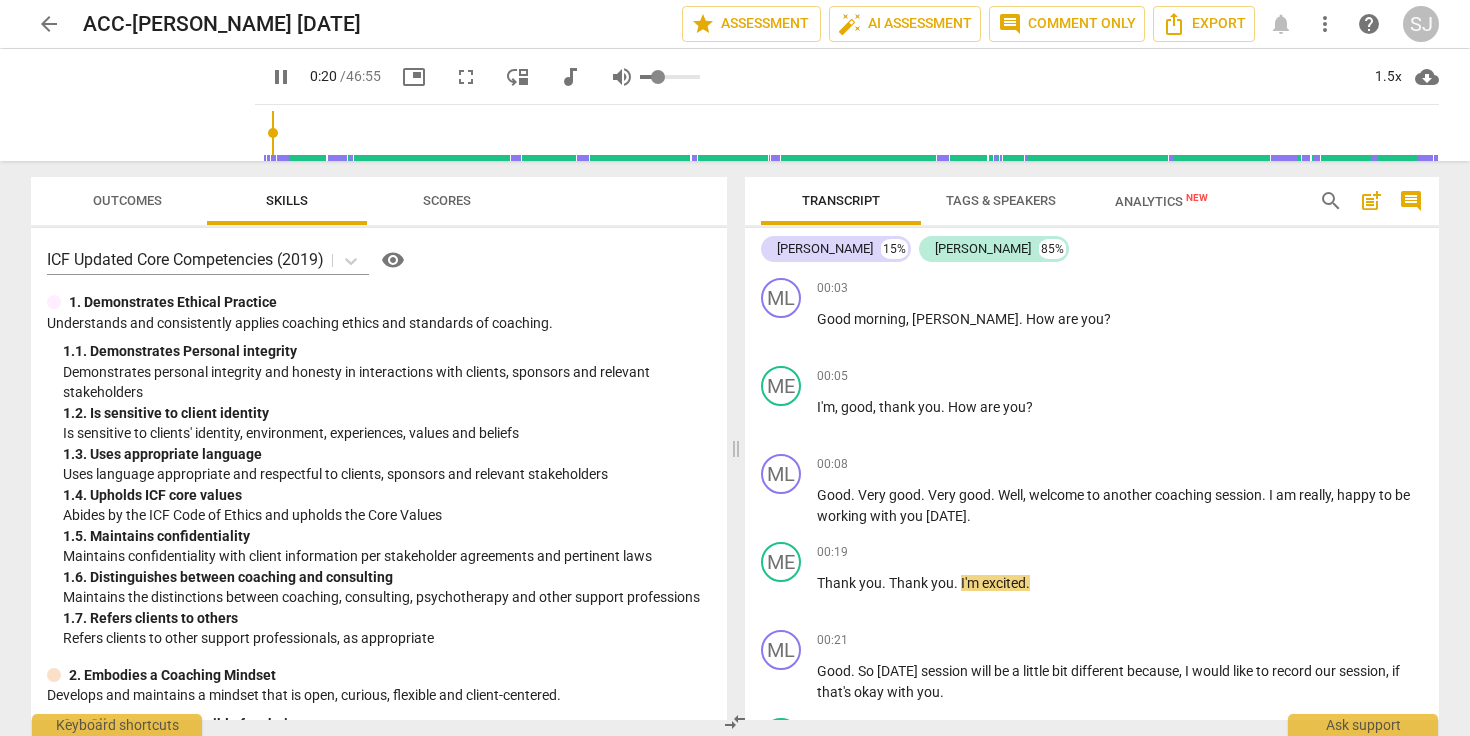 type on "0.23" 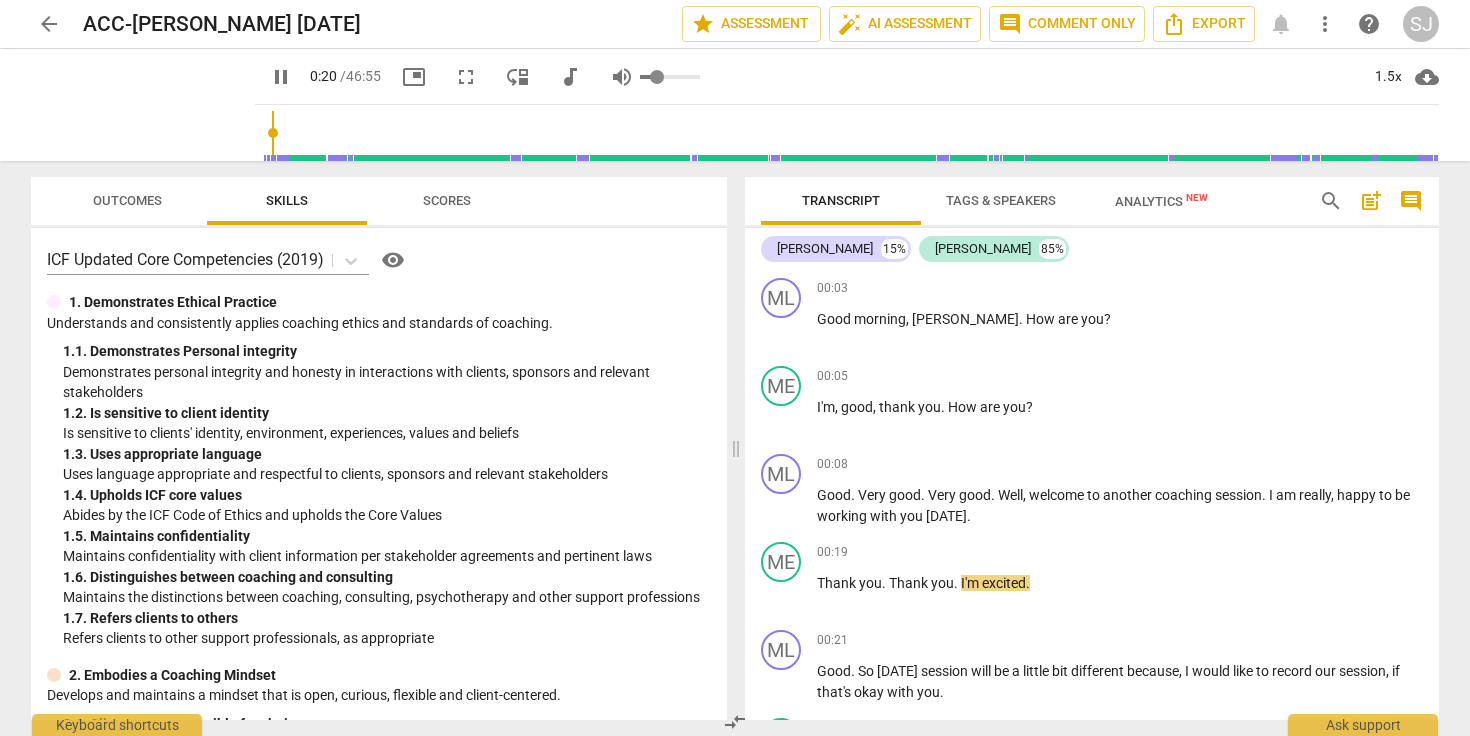 type on "0.21" 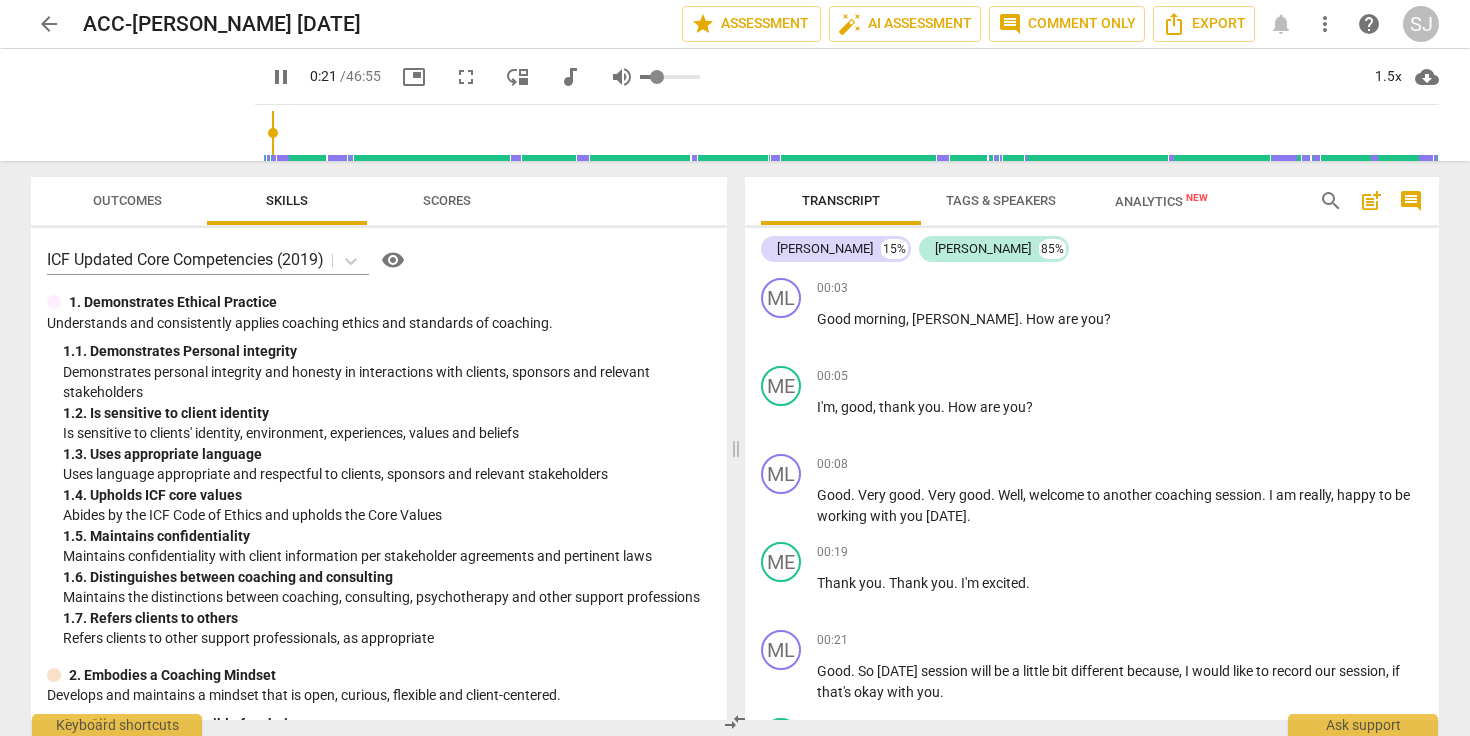 type on "0.2" 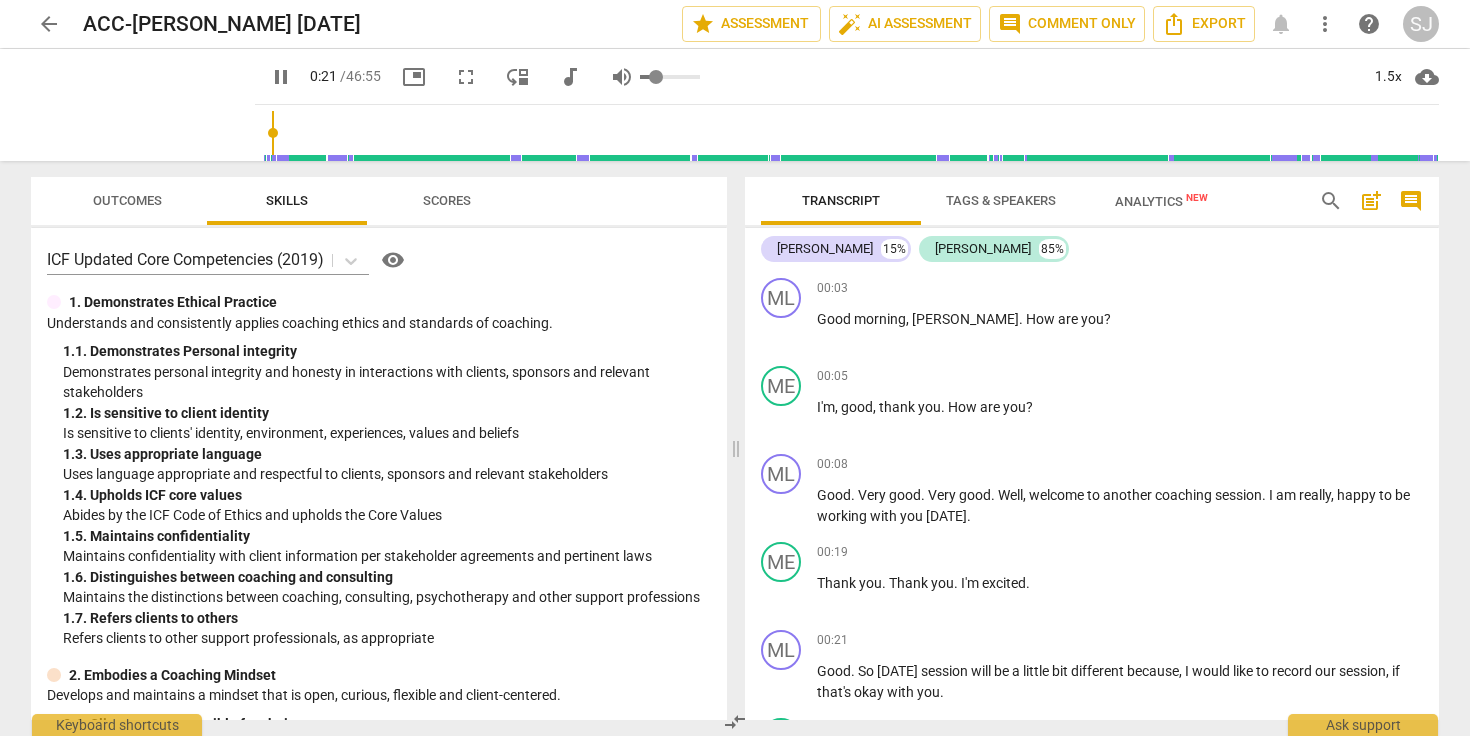 type on "0.19" 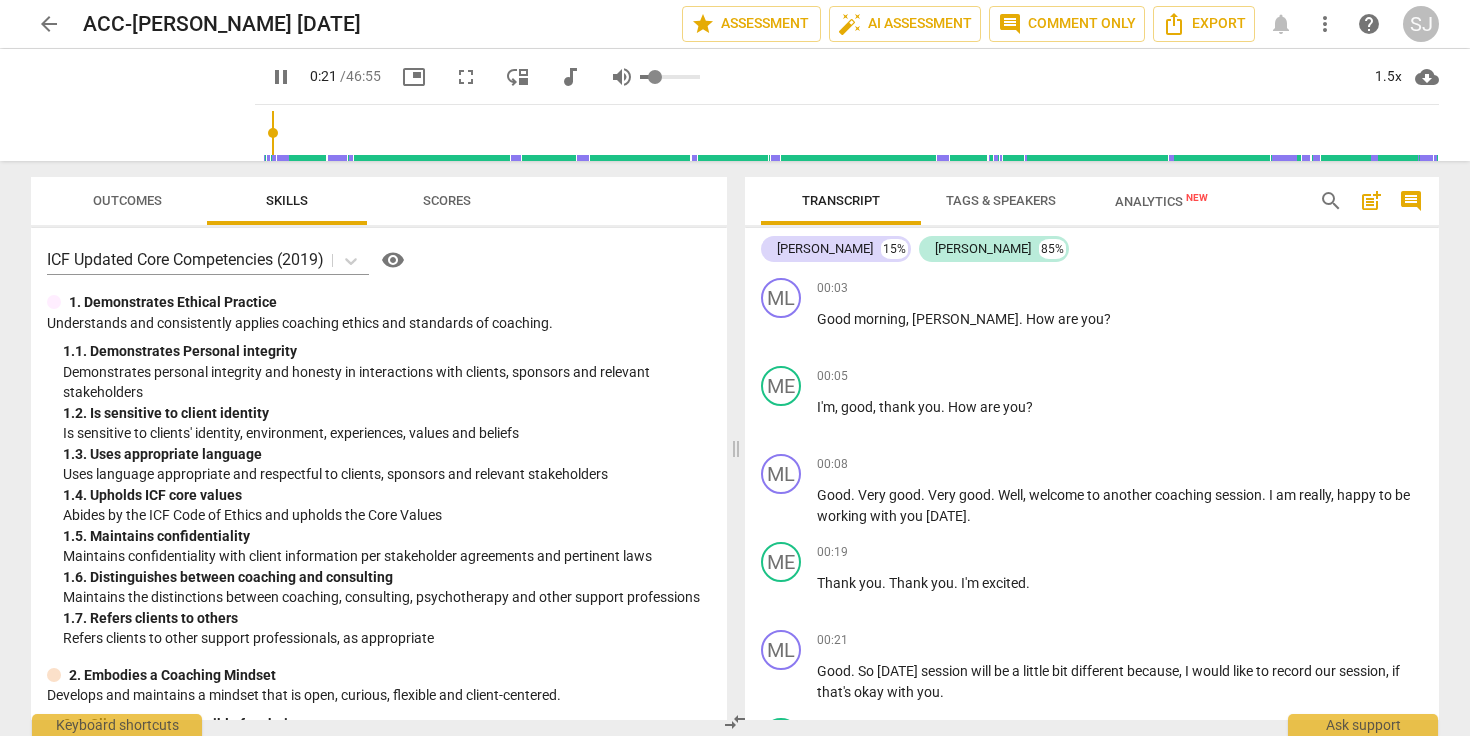type on "22" 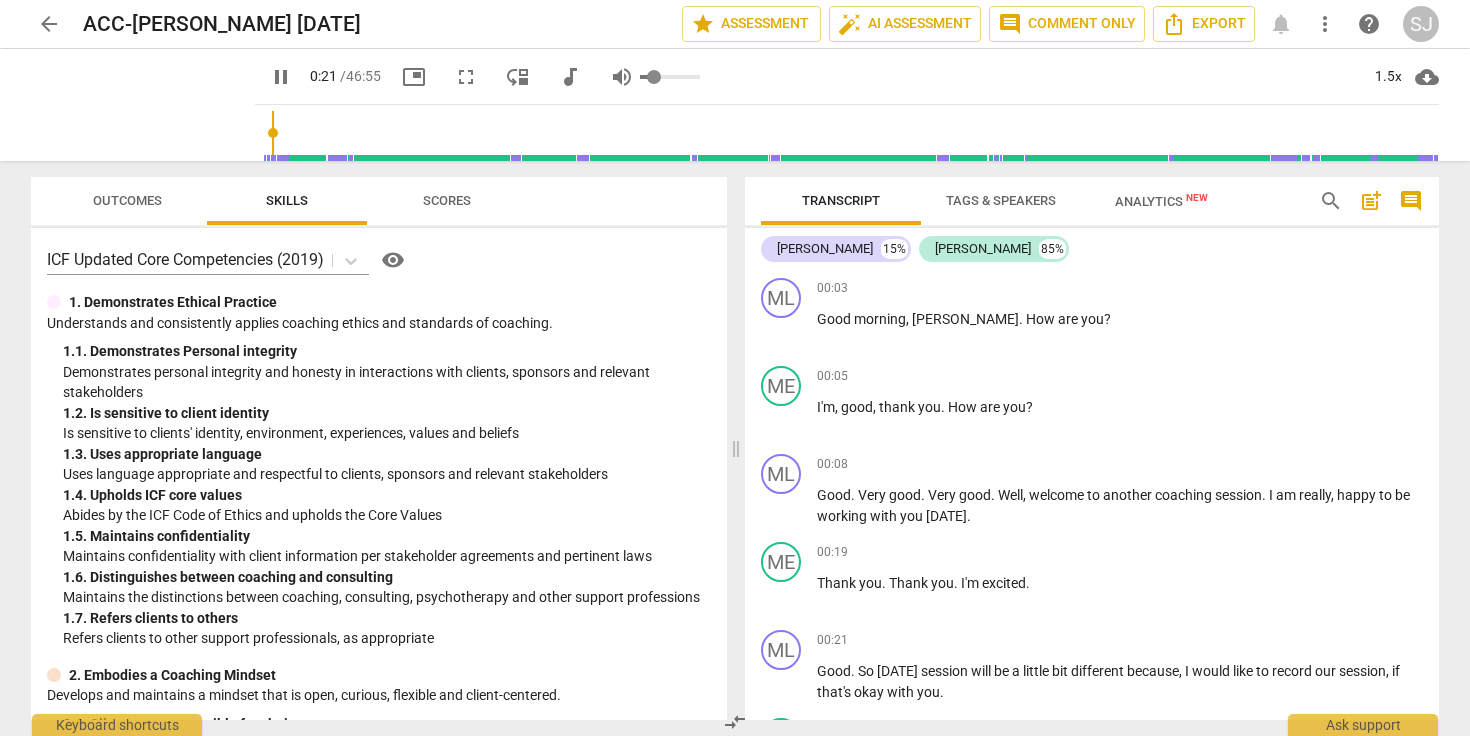 type on "0.15" 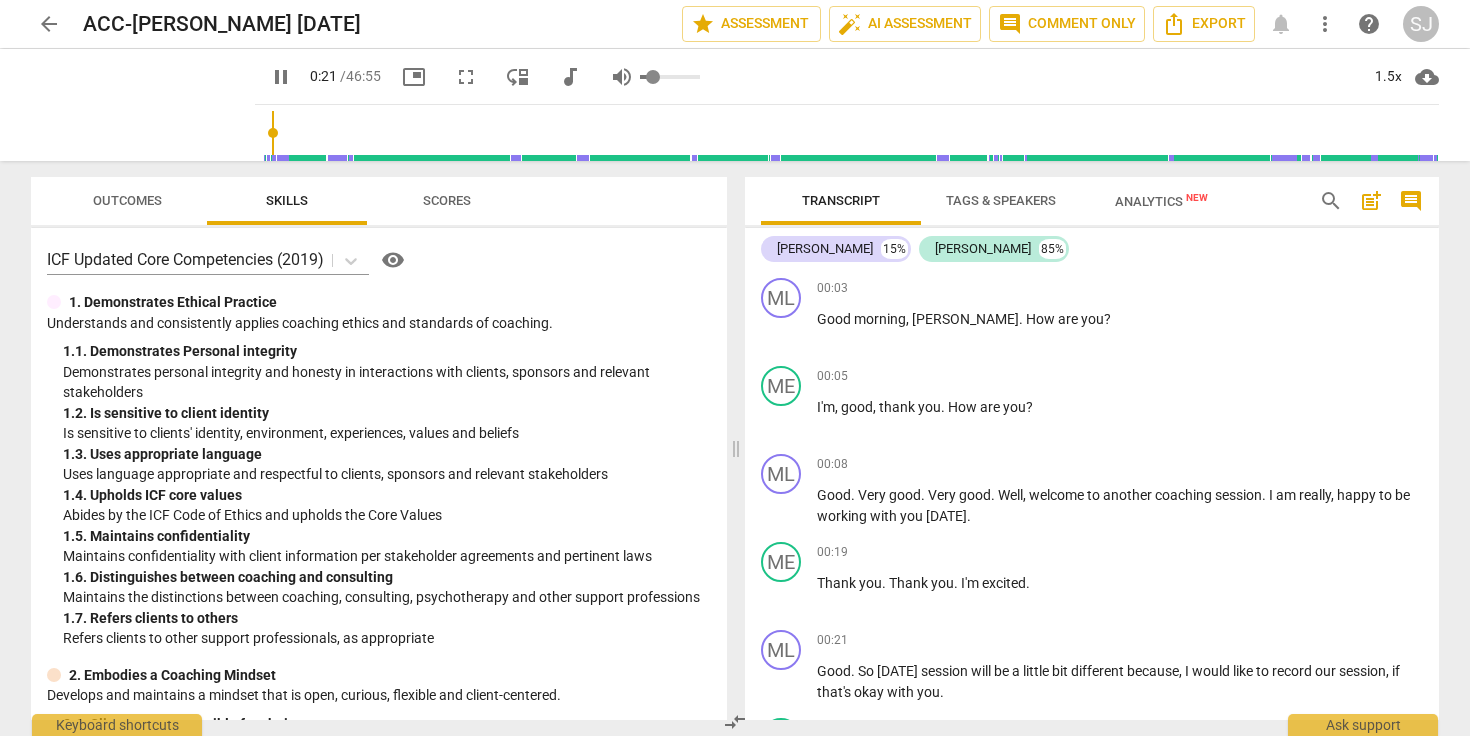 type on "22" 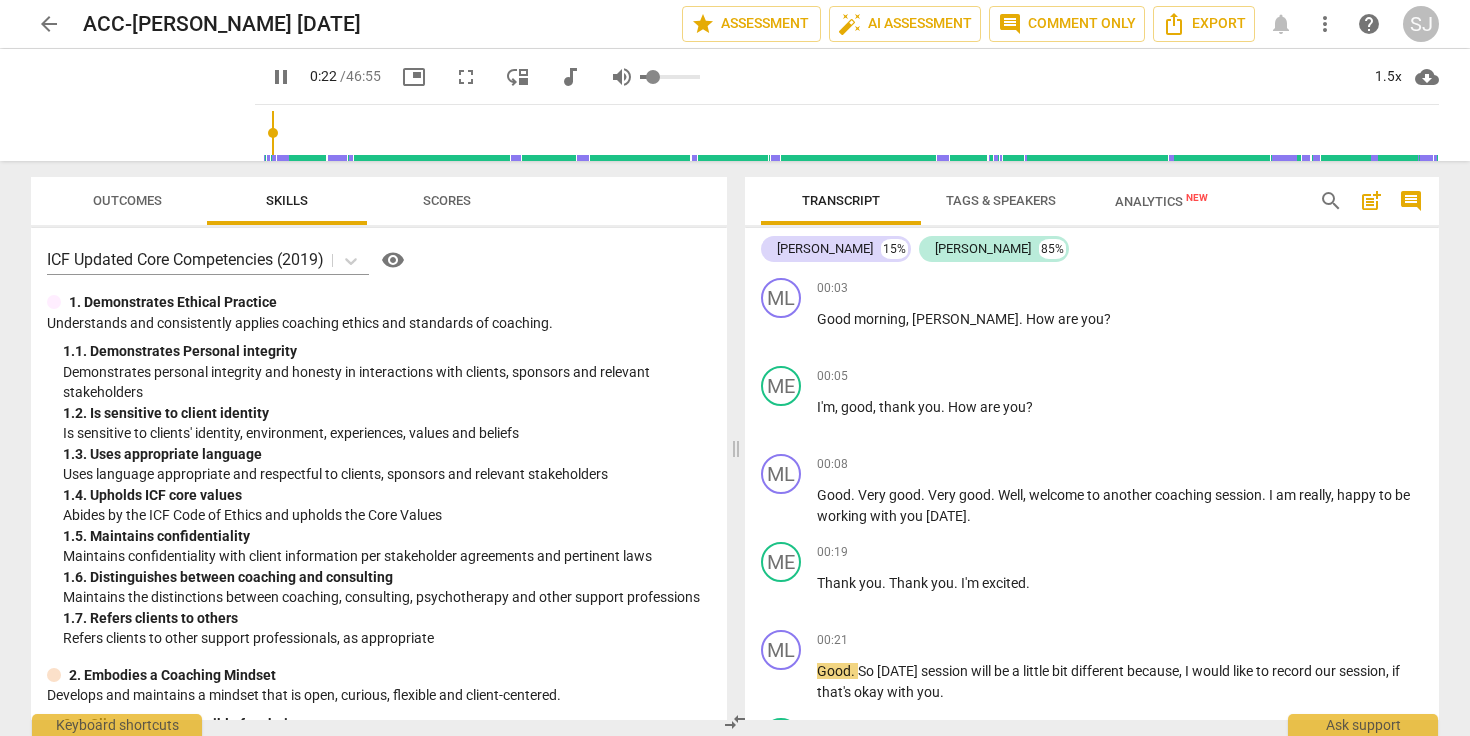 type on "22" 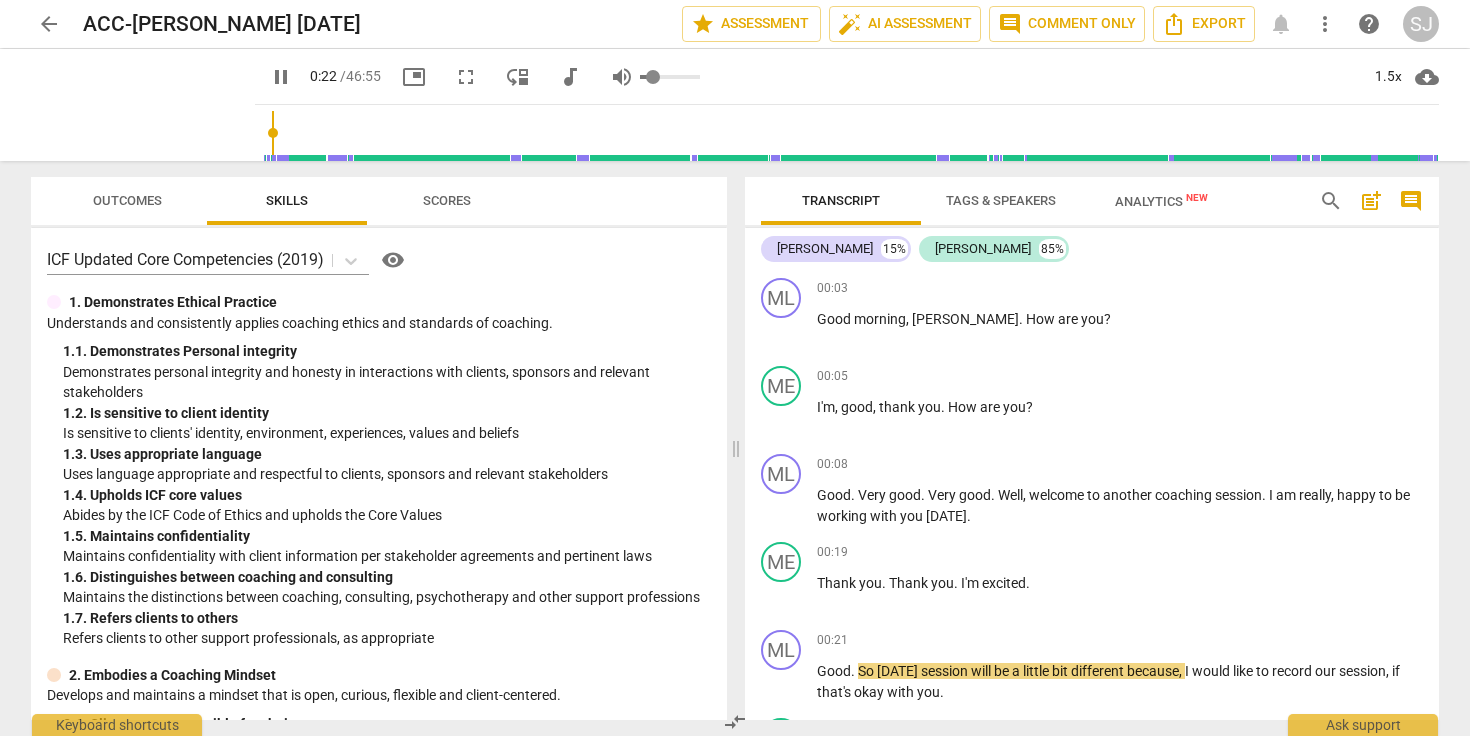 type on "0.15" 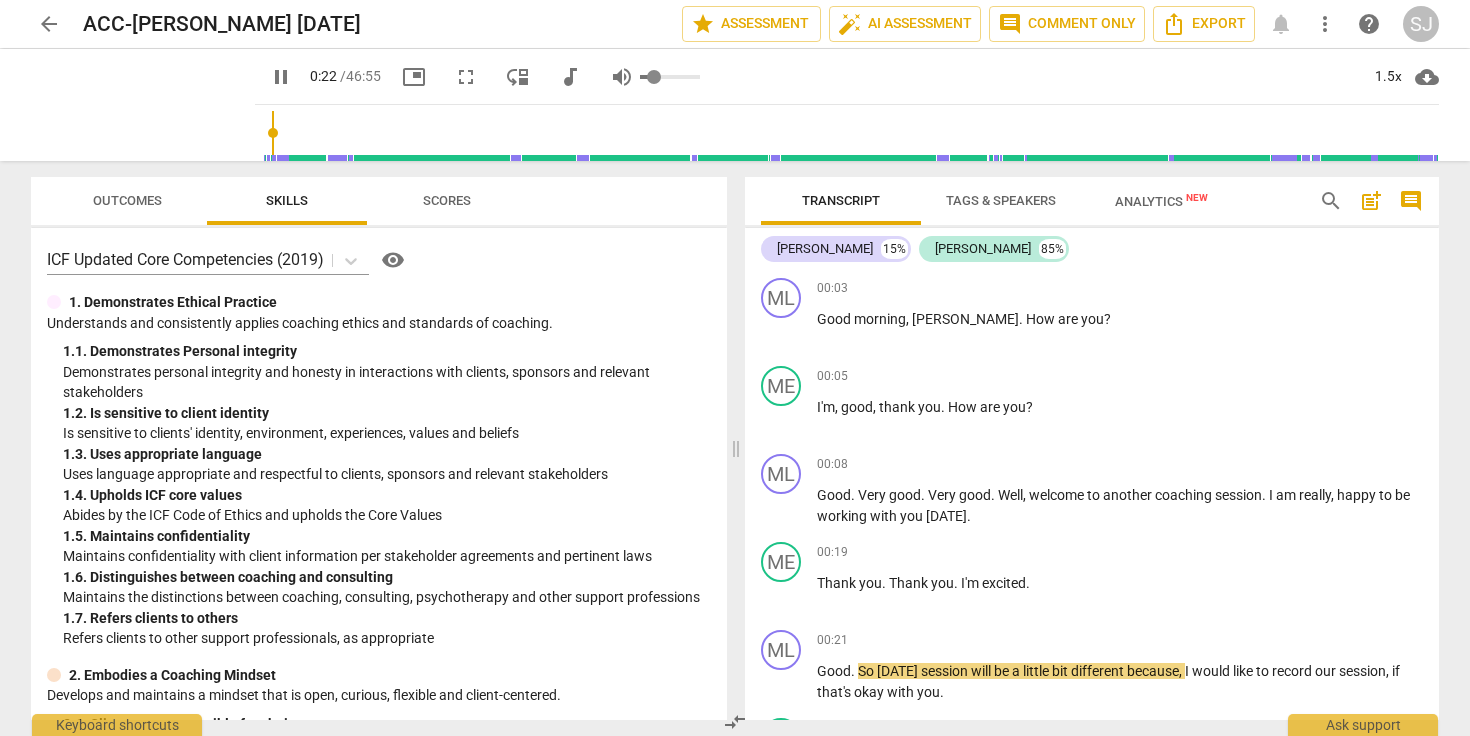type on "0.17" 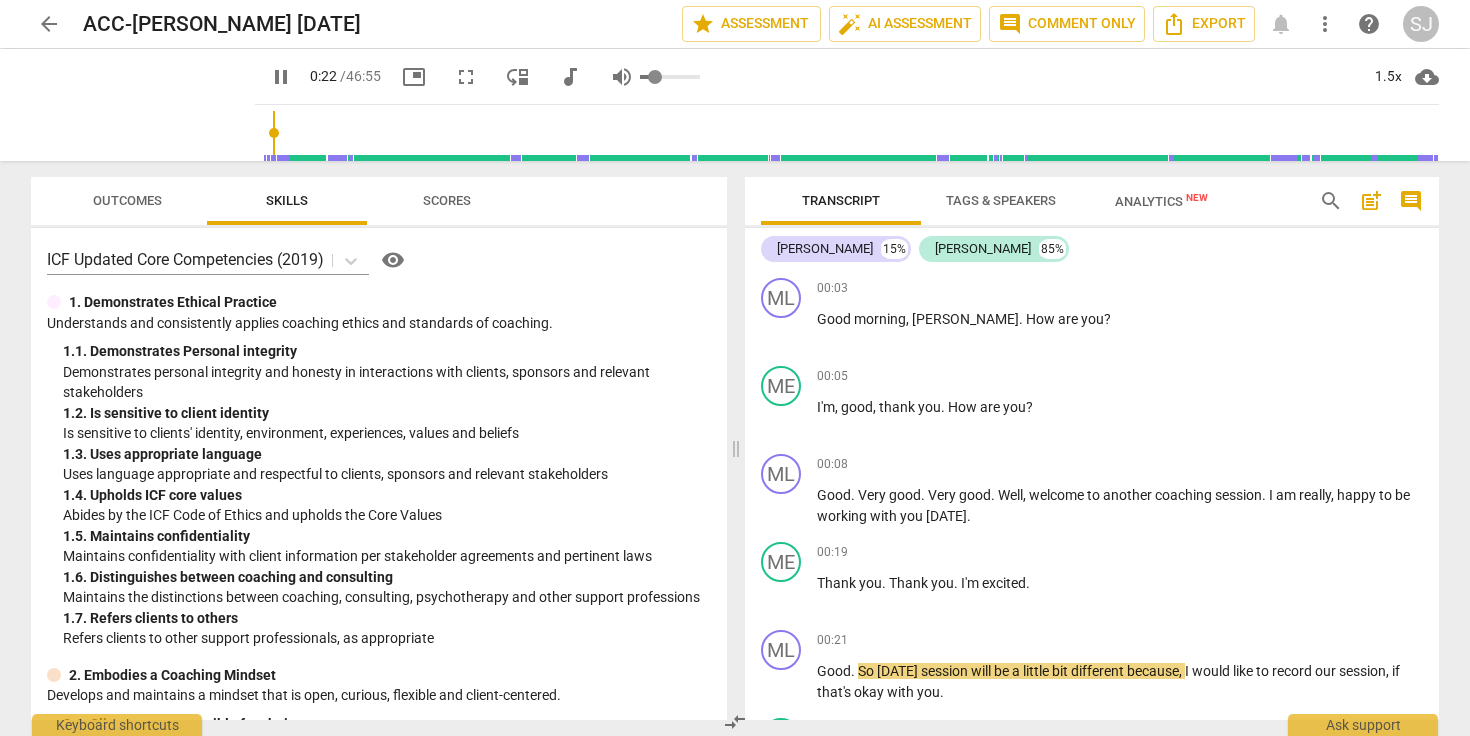 type on "23" 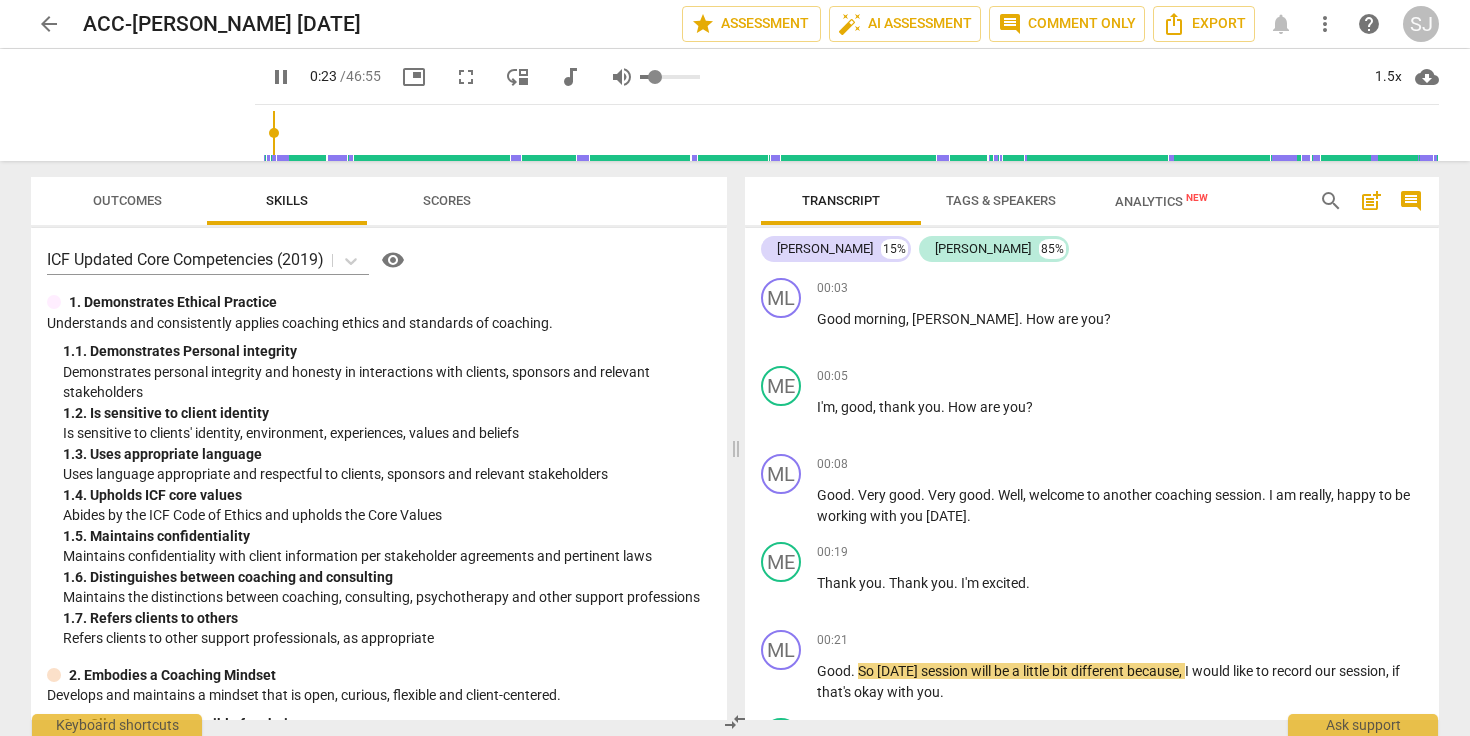 drag, startPoint x: 668, startPoint y: 74, endPoint x: 633, endPoint y: 74, distance: 35 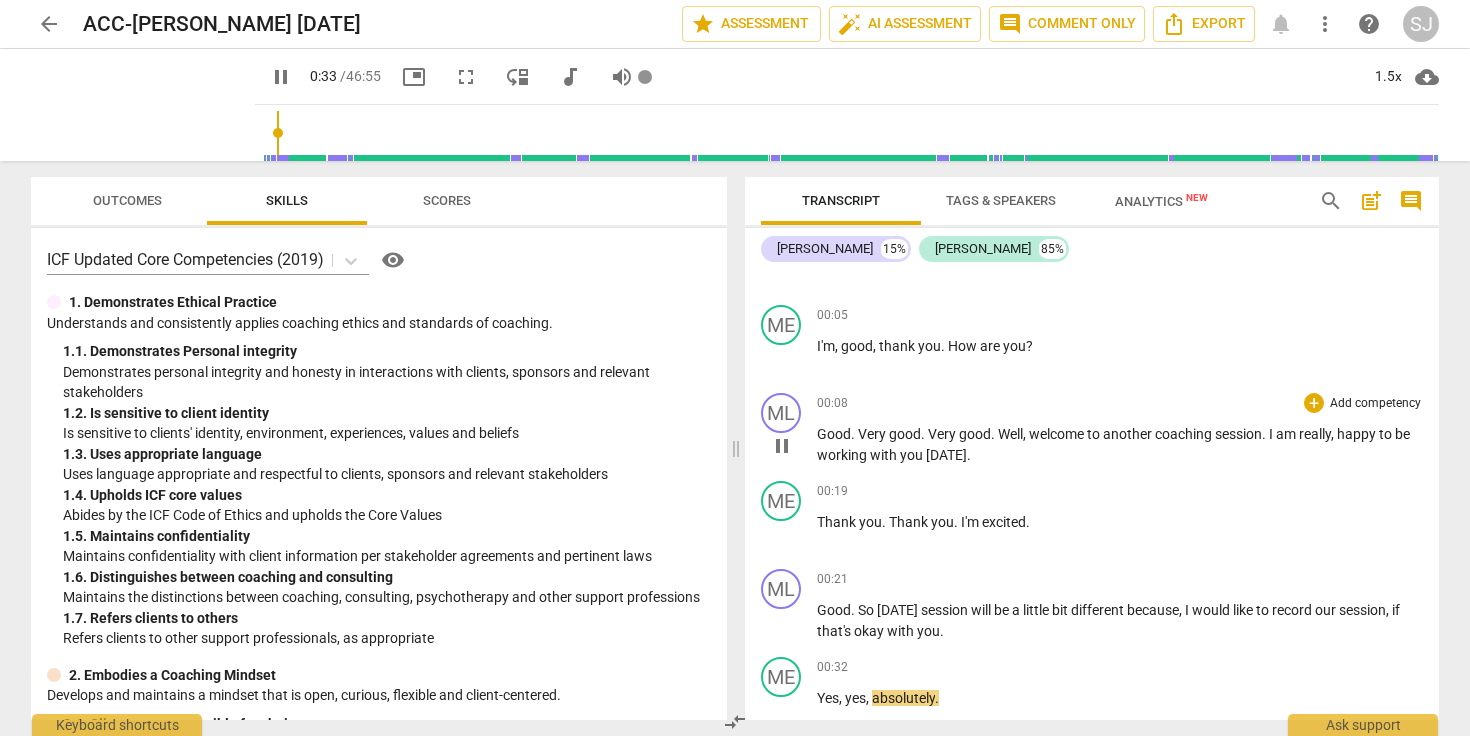scroll, scrollTop: 0, scrollLeft: 0, axis: both 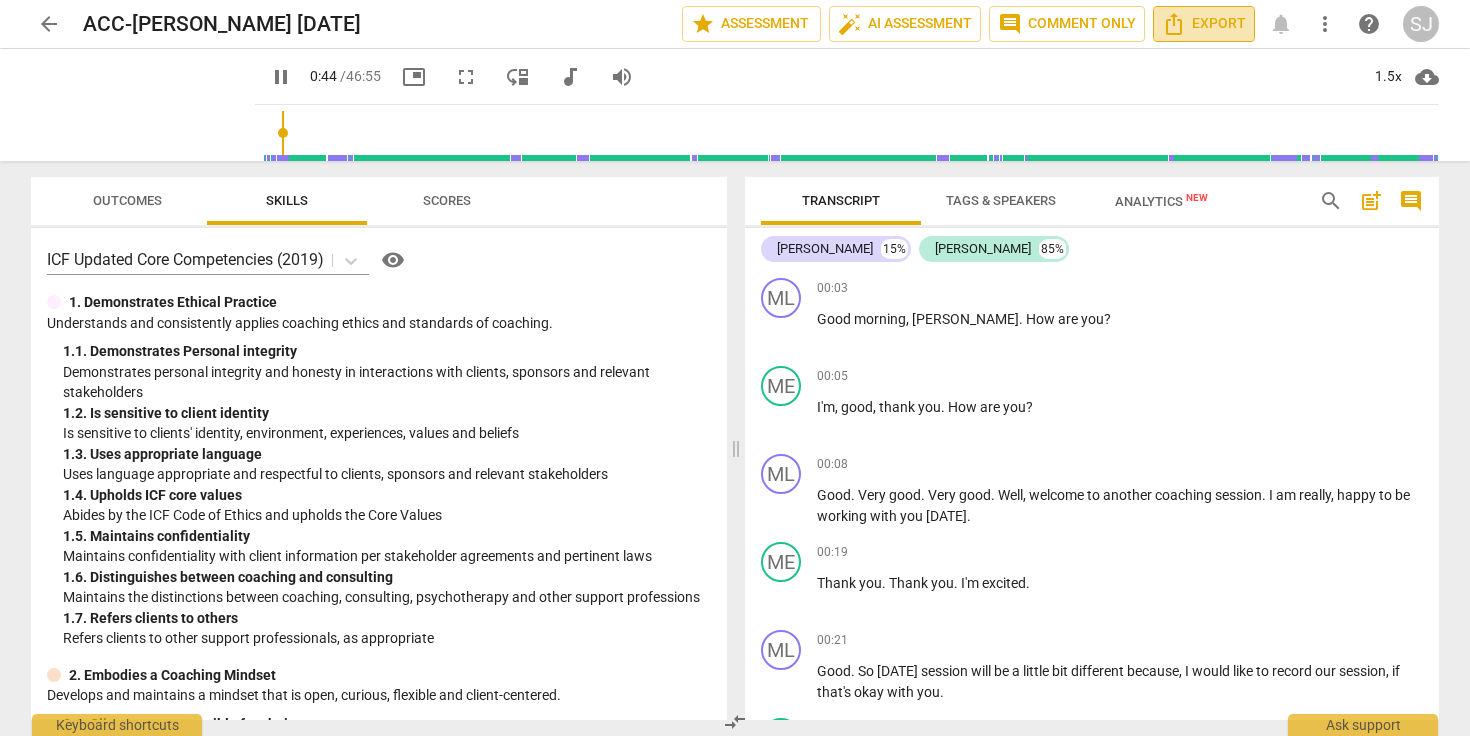 click on "Export" at bounding box center (1204, 24) 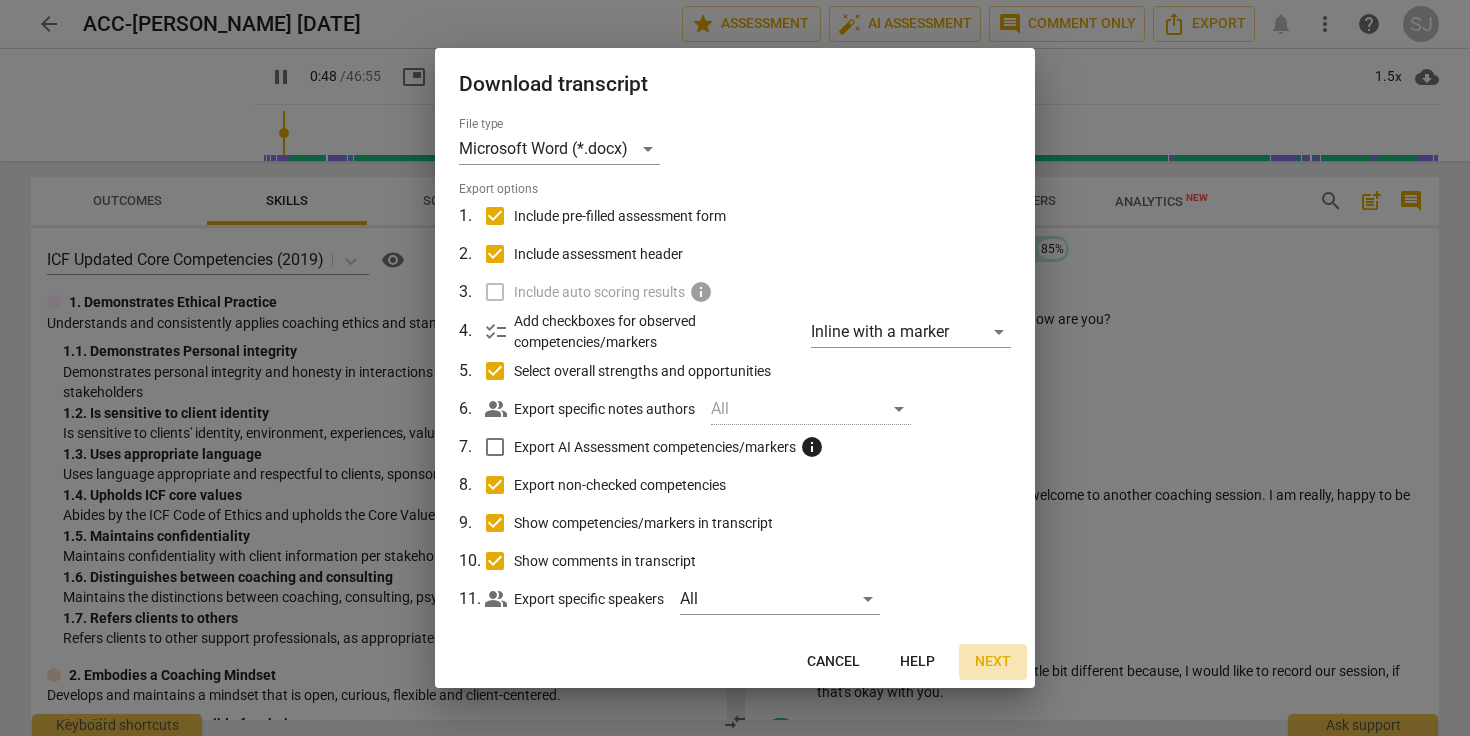 click on "Next" at bounding box center (993, 662) 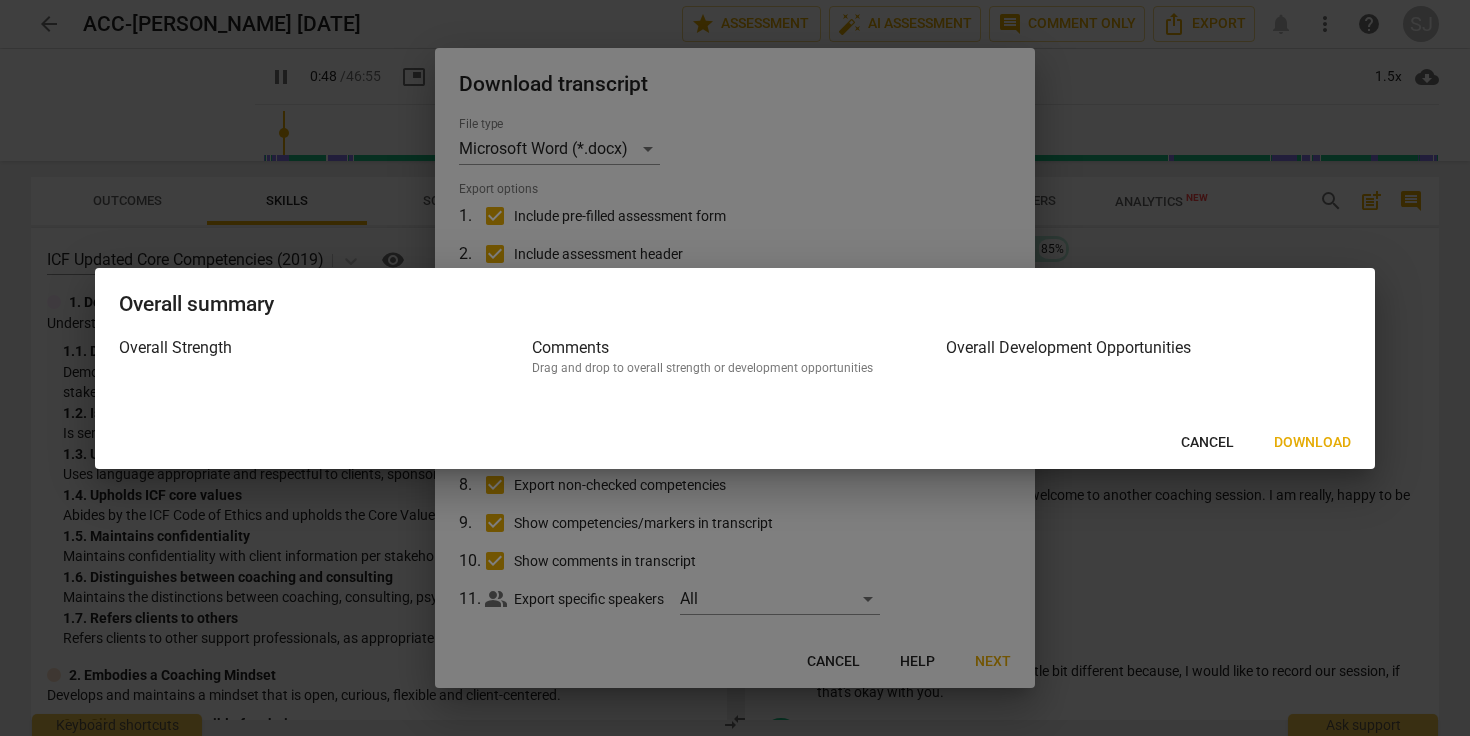 scroll, scrollTop: 610, scrollLeft: 0, axis: vertical 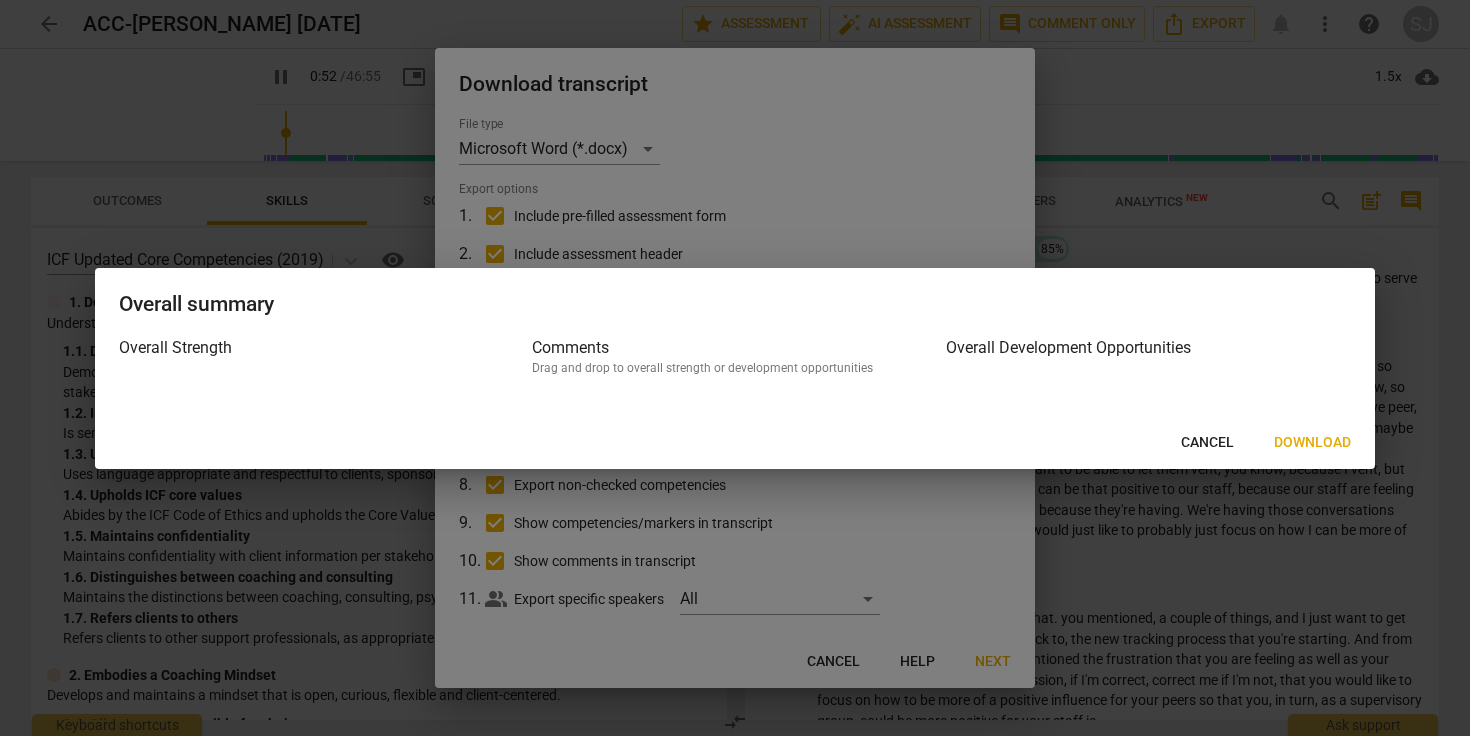 click on "Download" at bounding box center [1312, 443] 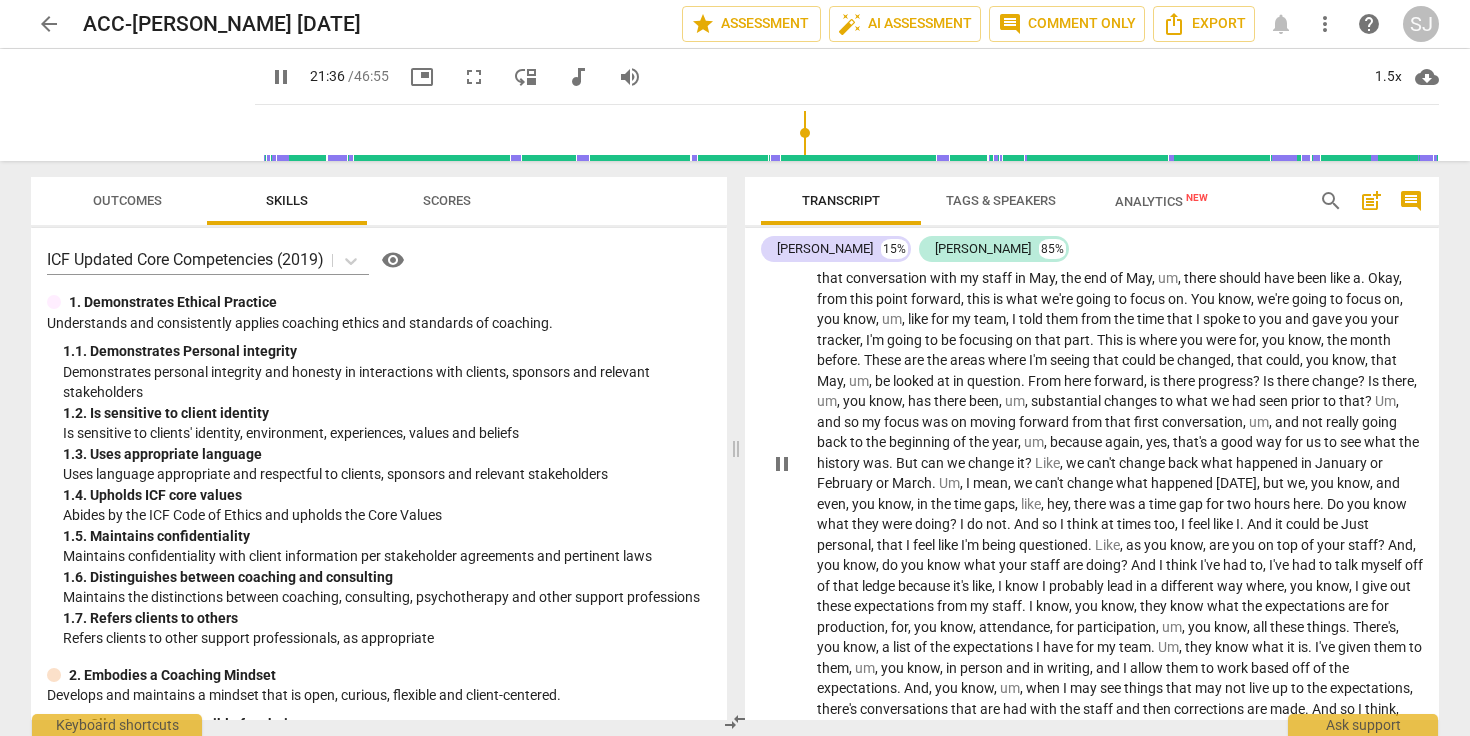 scroll, scrollTop: 4439, scrollLeft: 0, axis: vertical 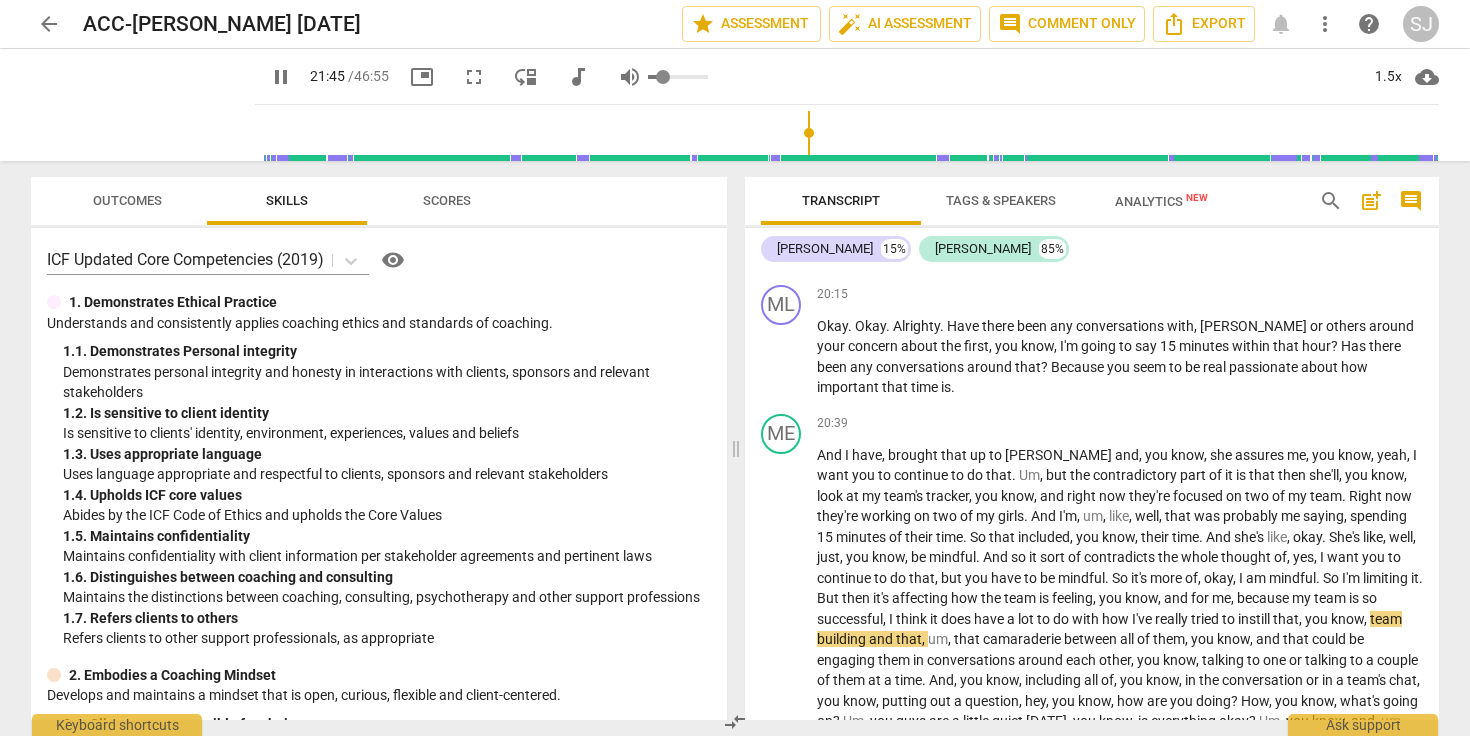 type on "1306" 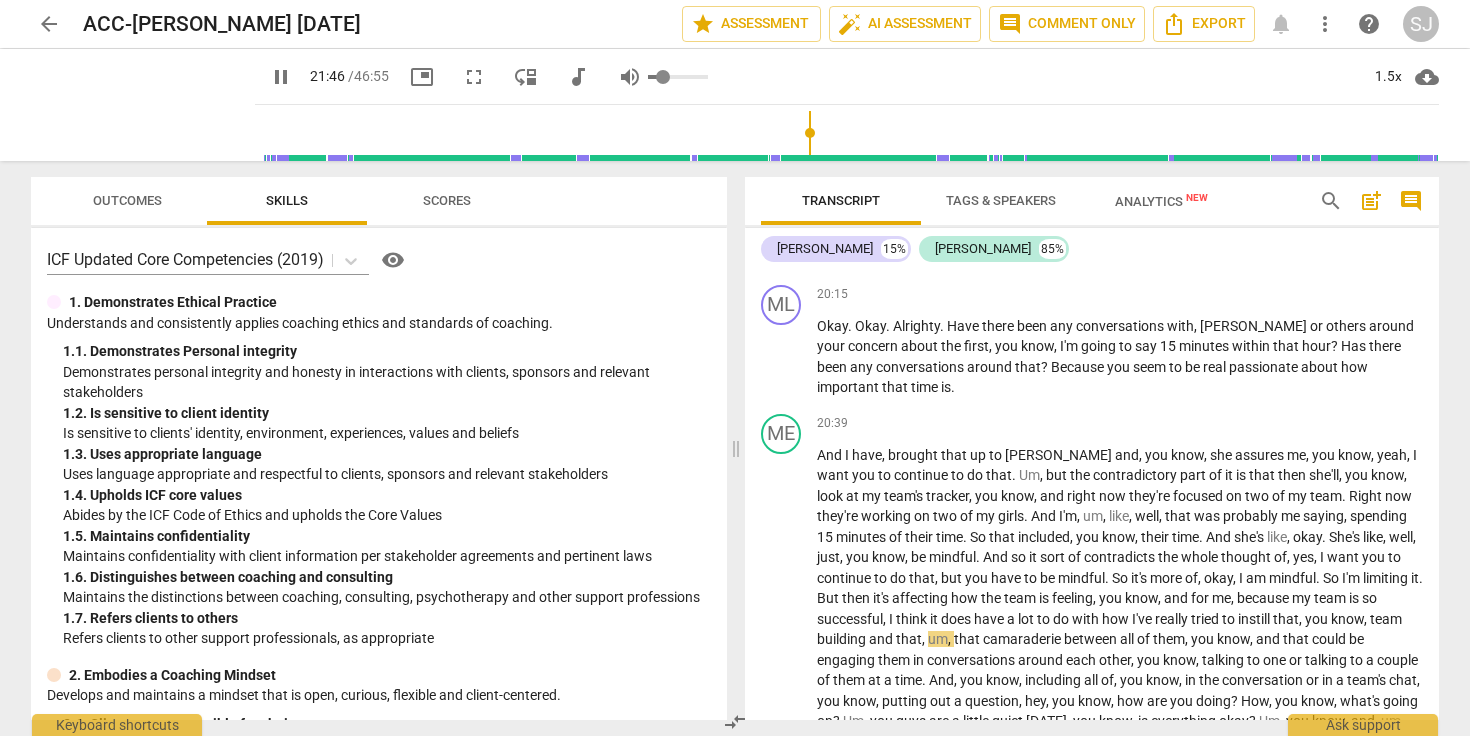 type on "0.25" 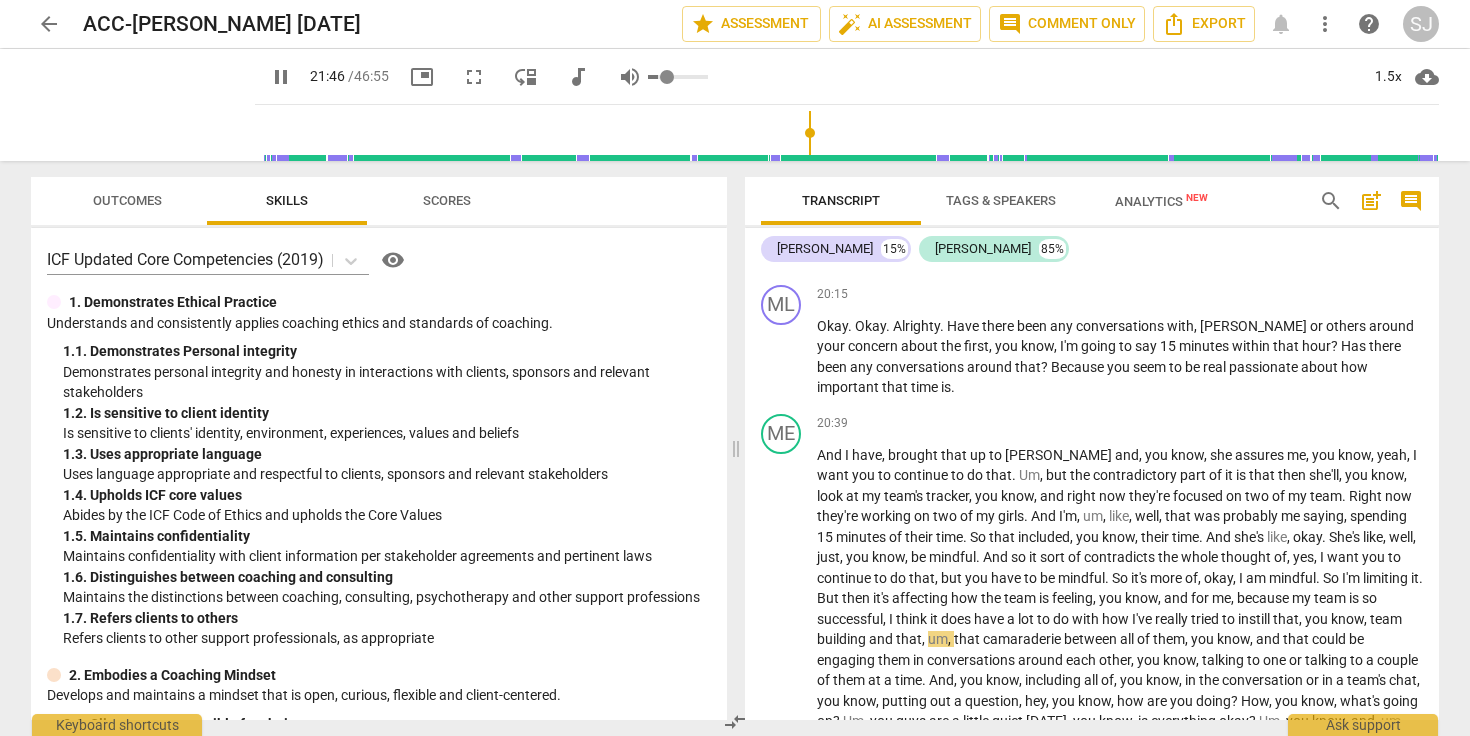 type on "0.26" 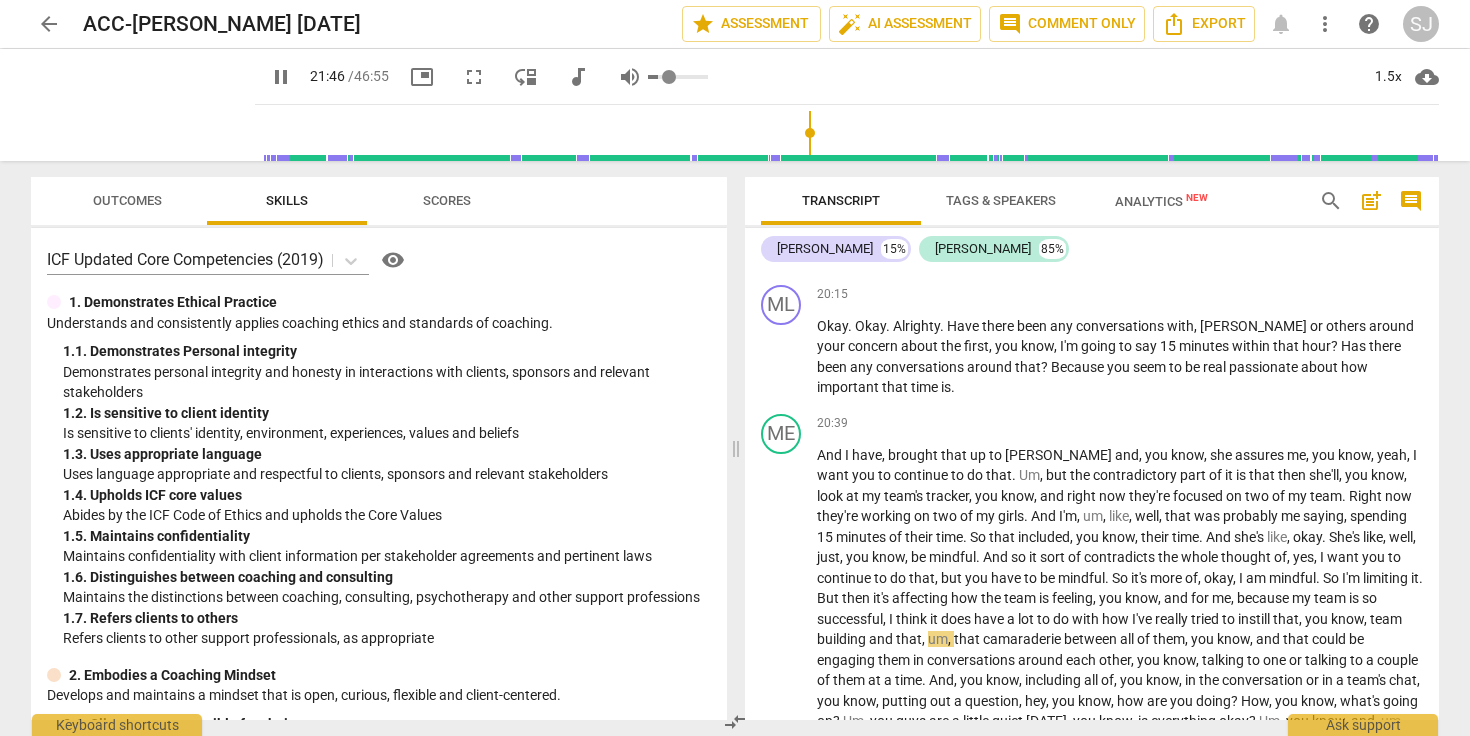 type on "0.31" 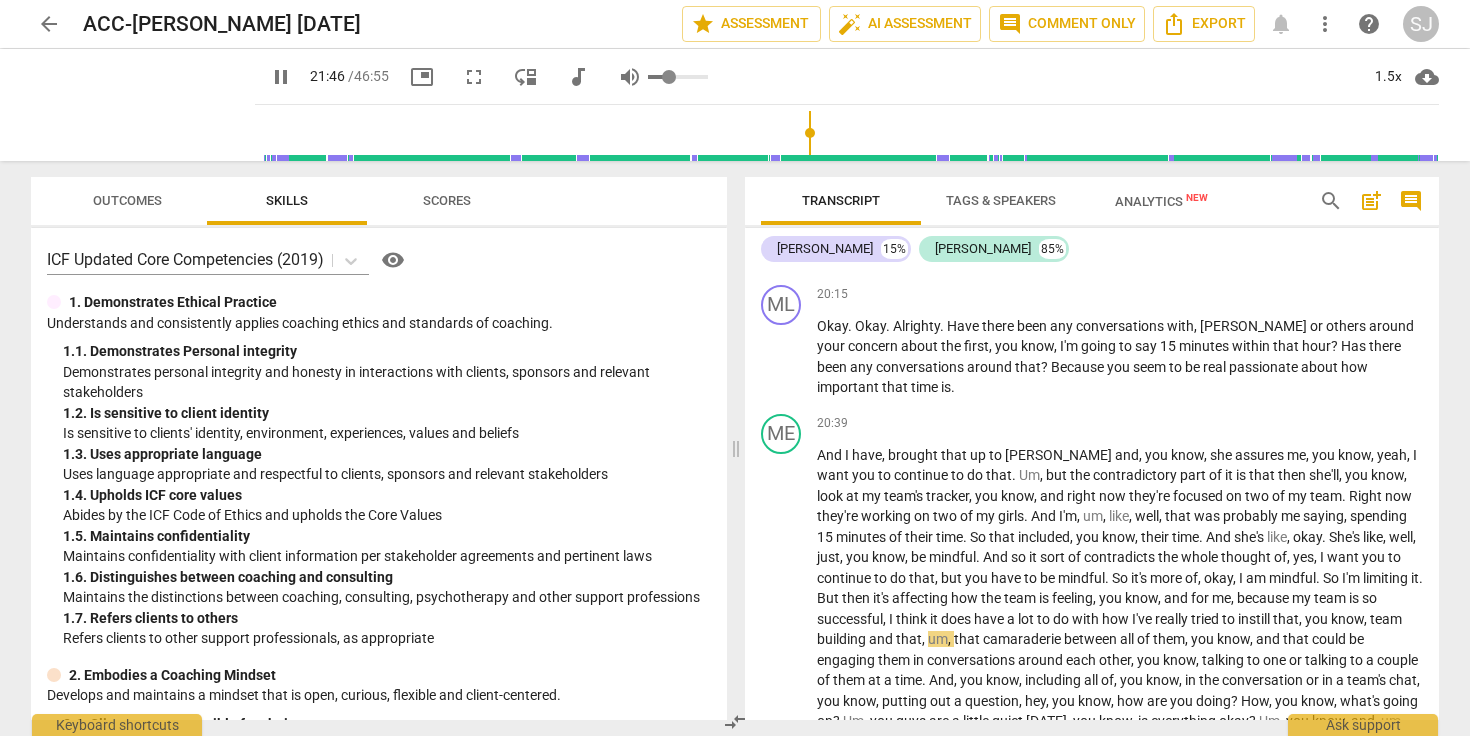 type on "0.32" 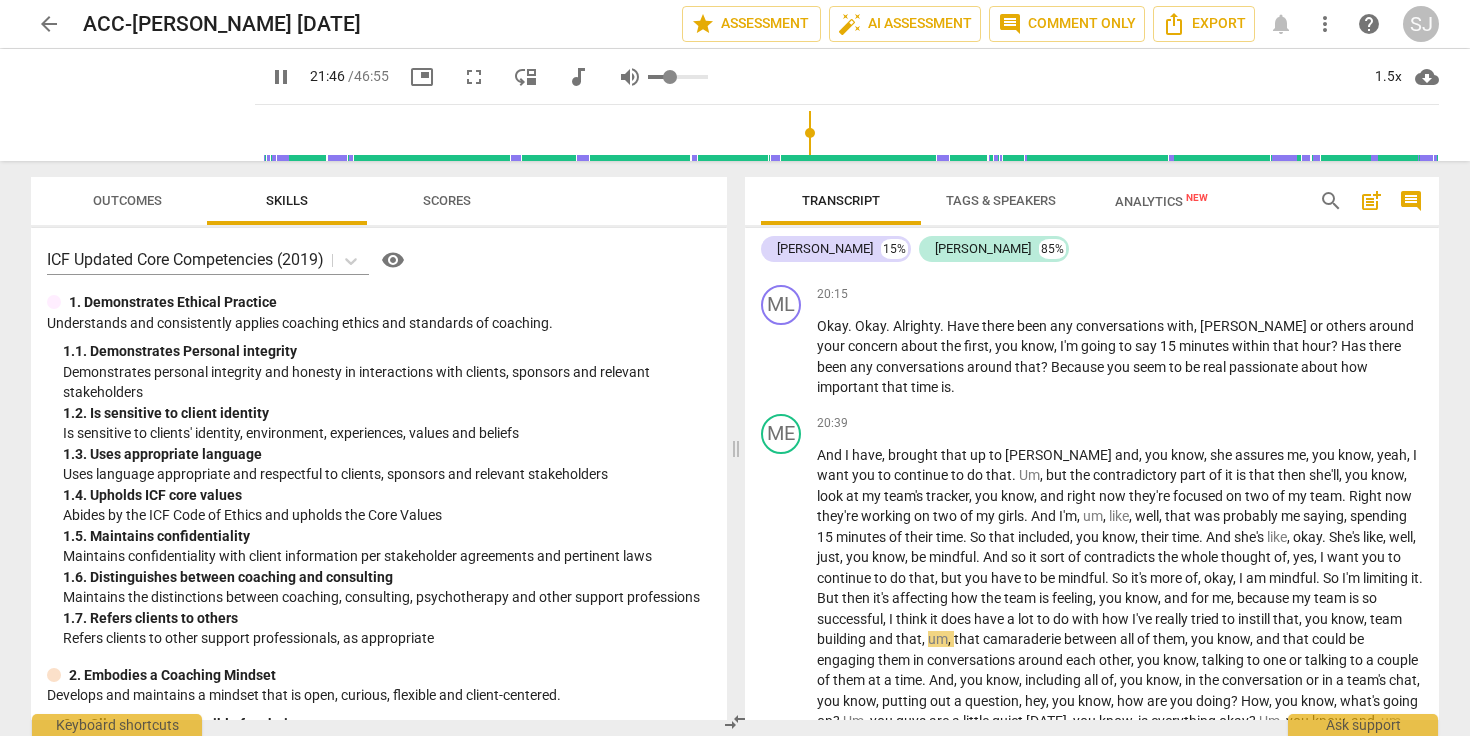 type on "0.33" 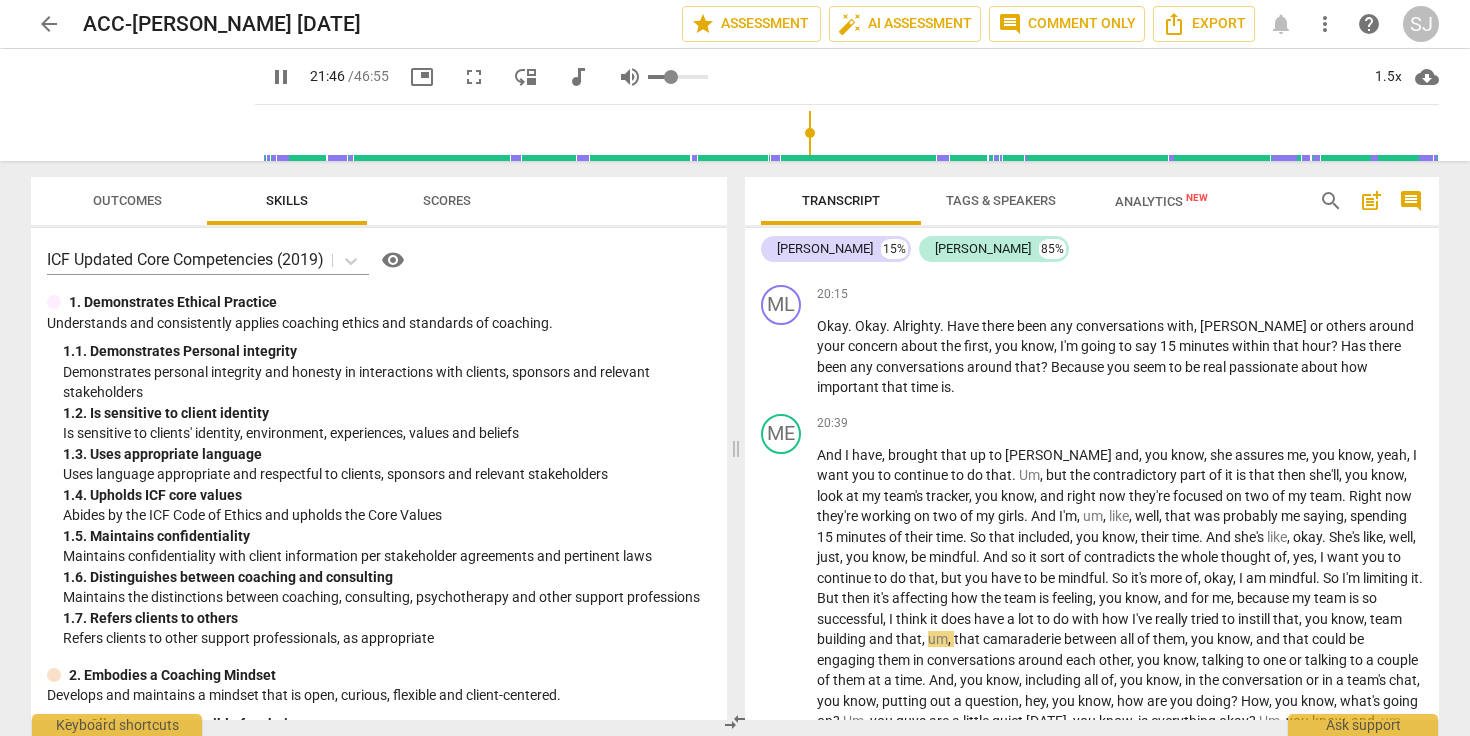 type on "0.36" 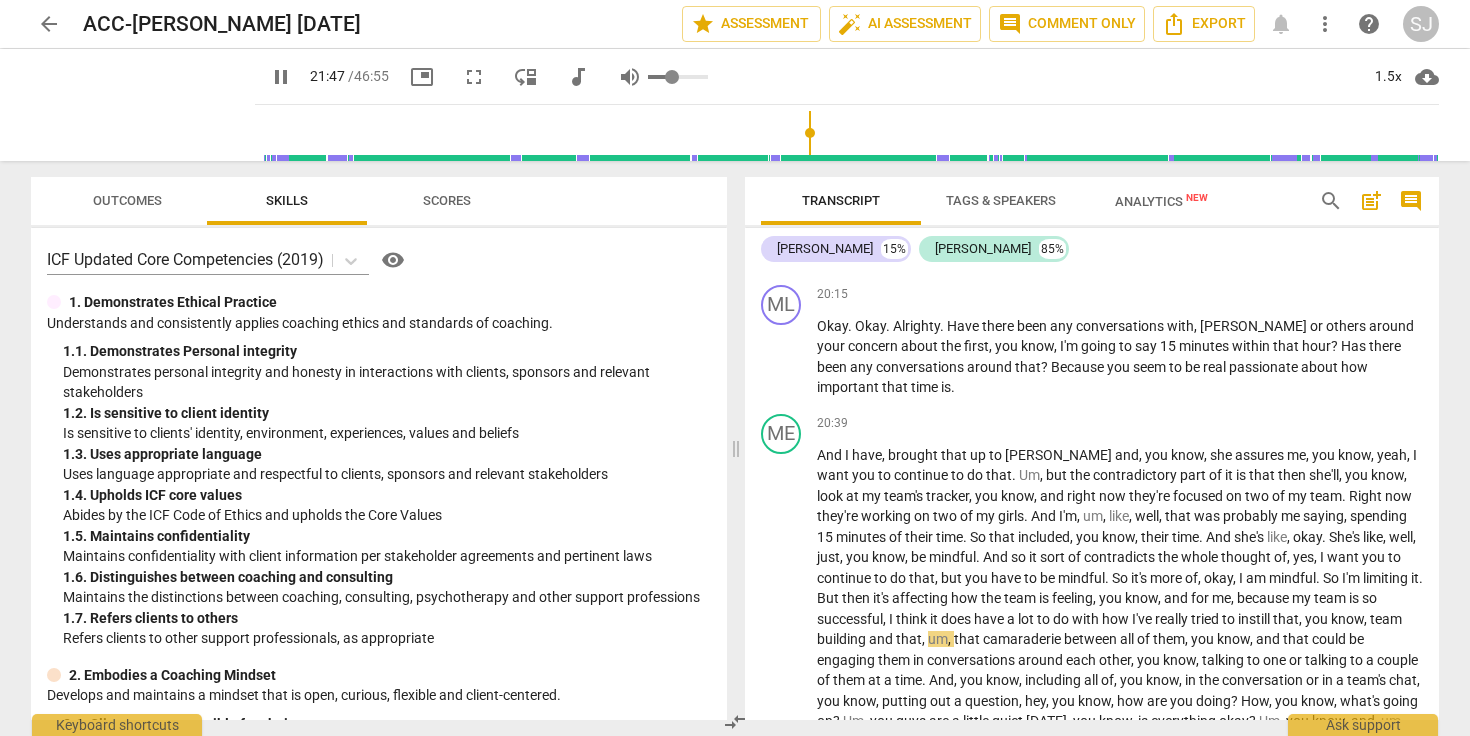 type on "0.37" 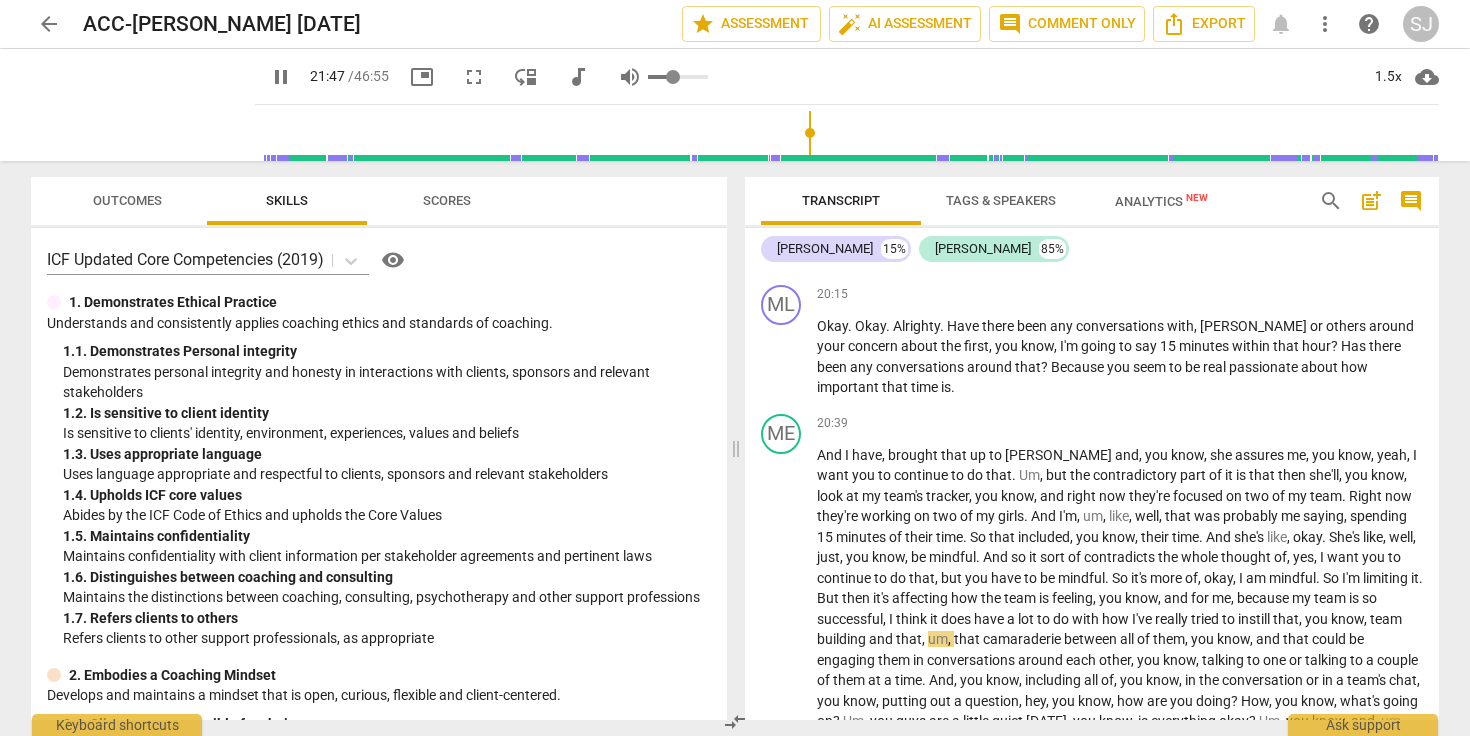 type on "0.41" 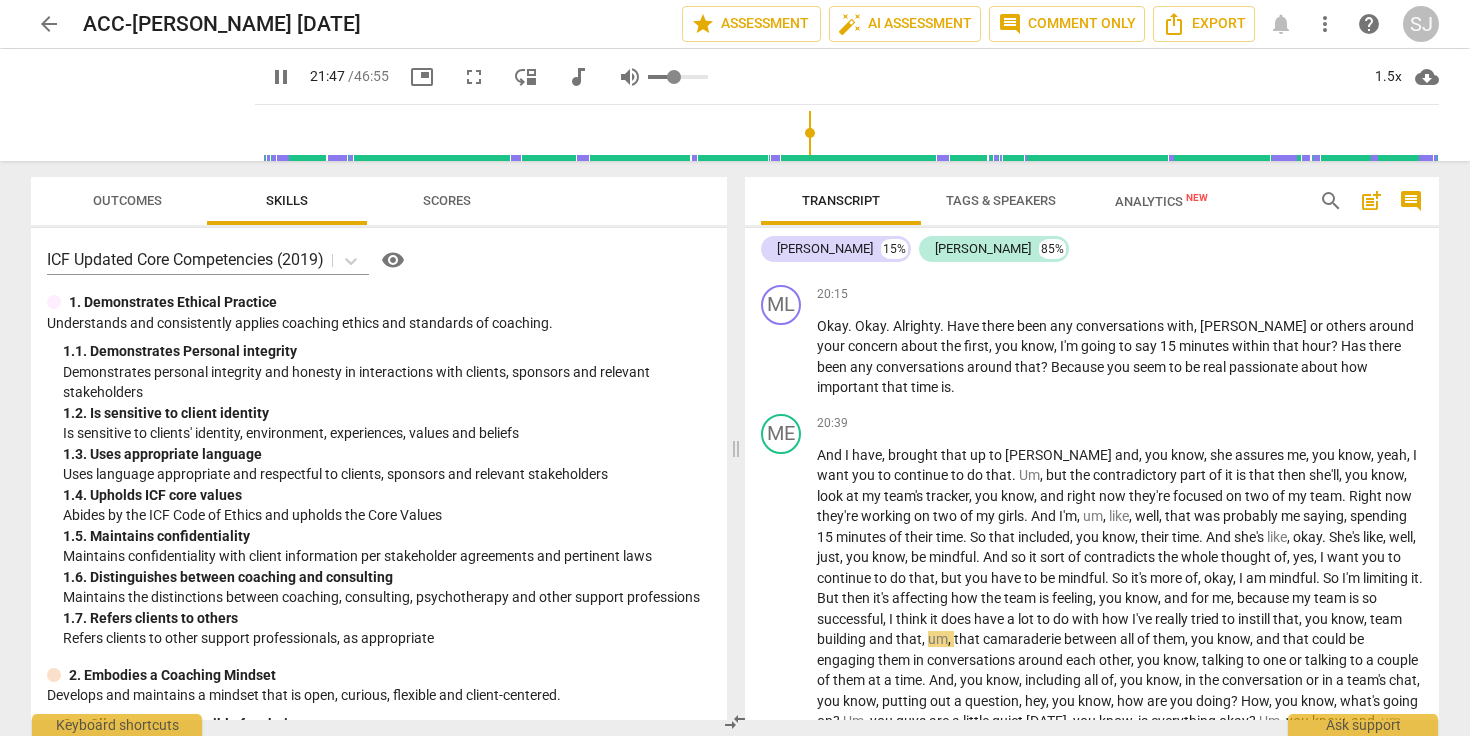 type on "0.42" 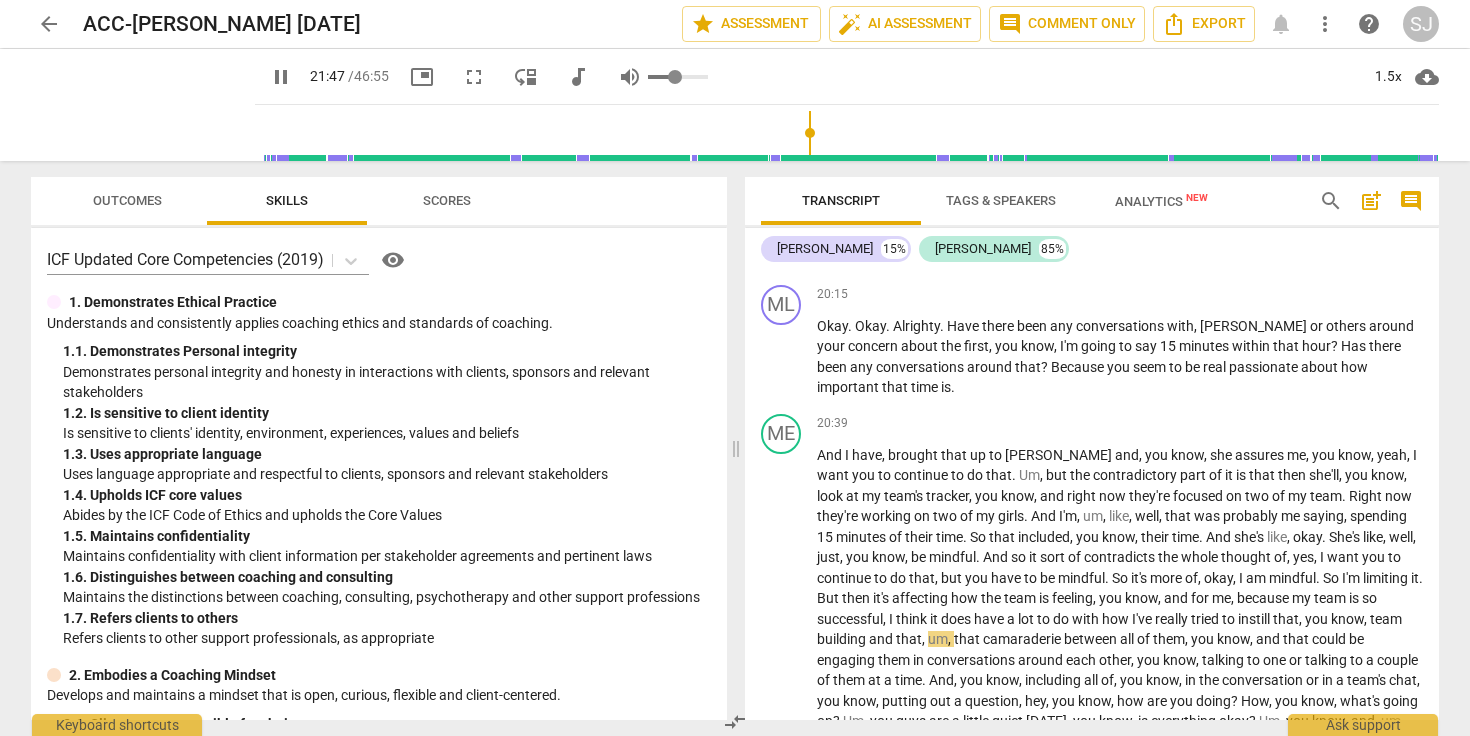 type on "0.44" 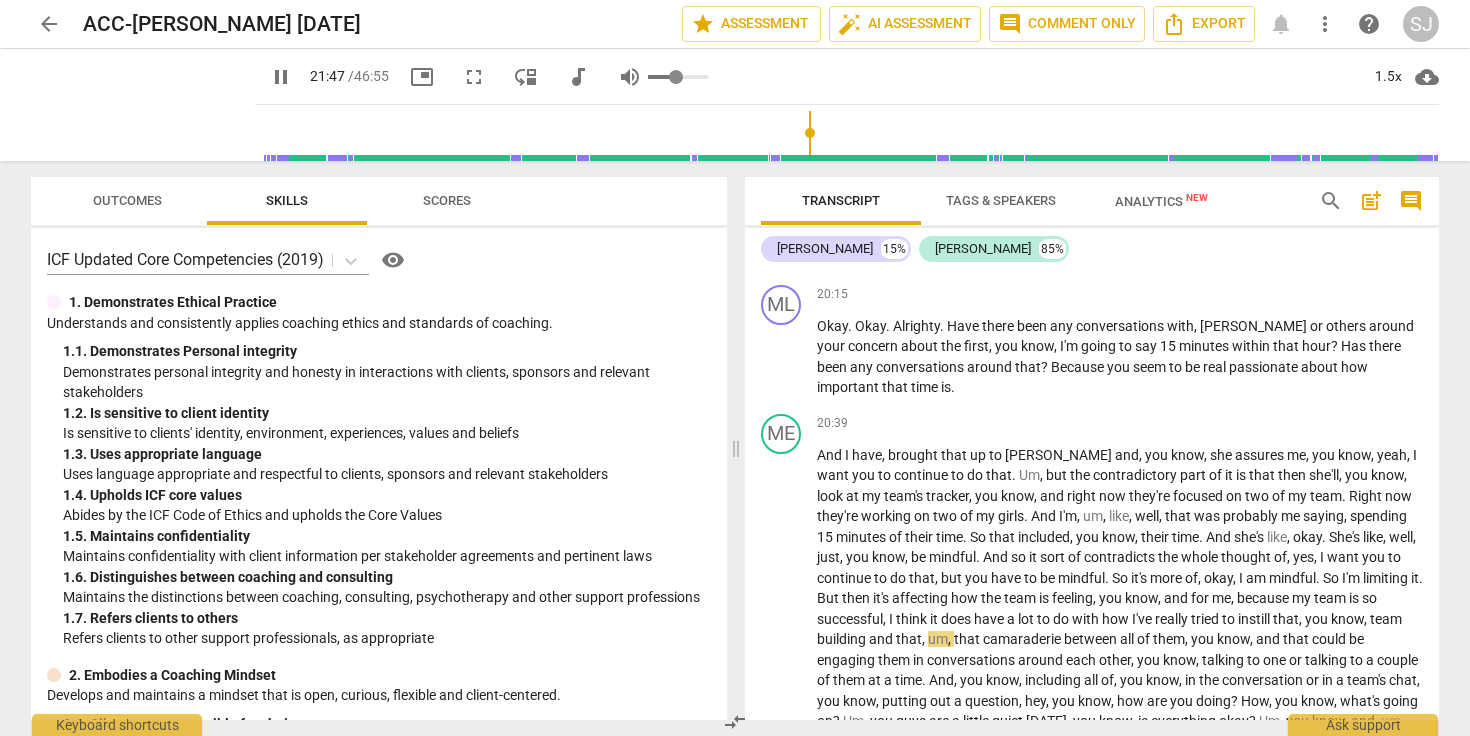 type on "1308" 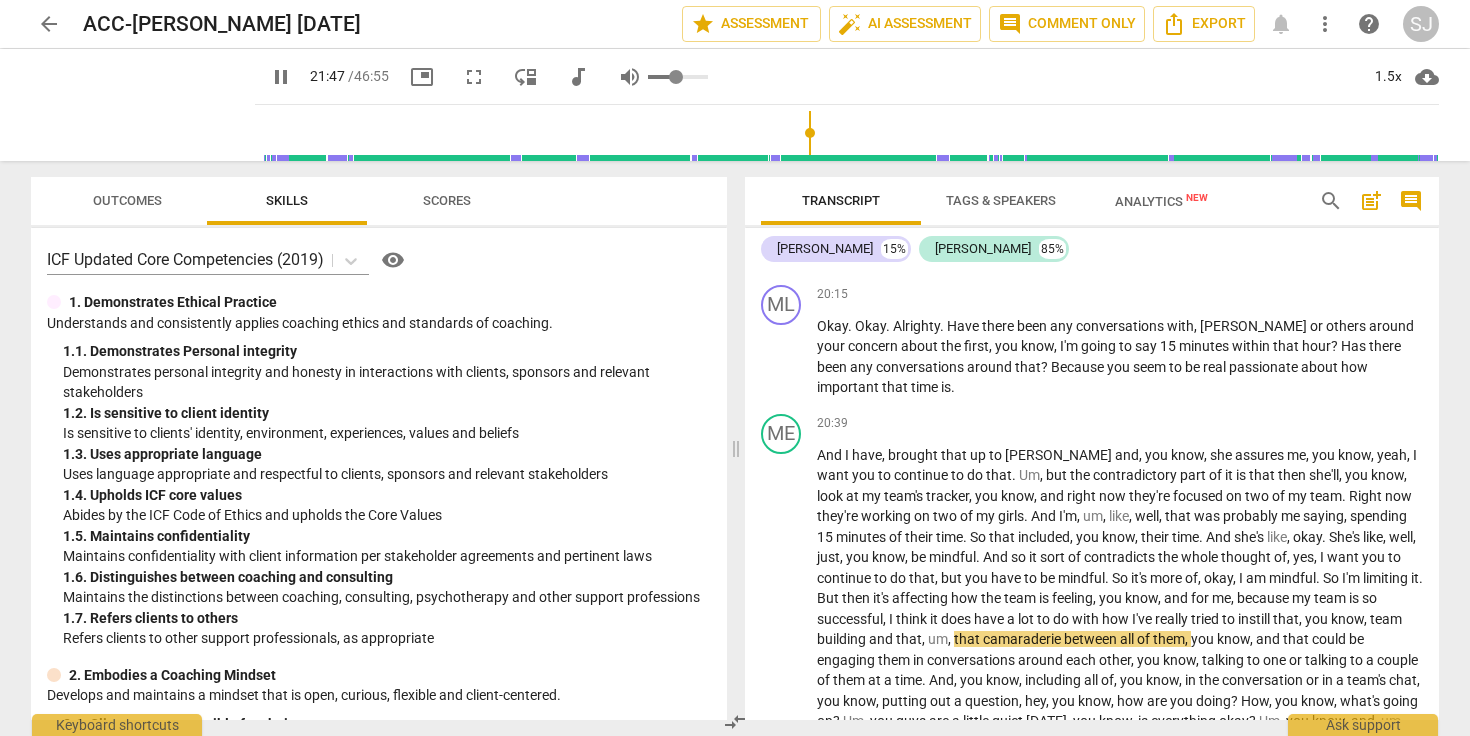 type on "0.46" 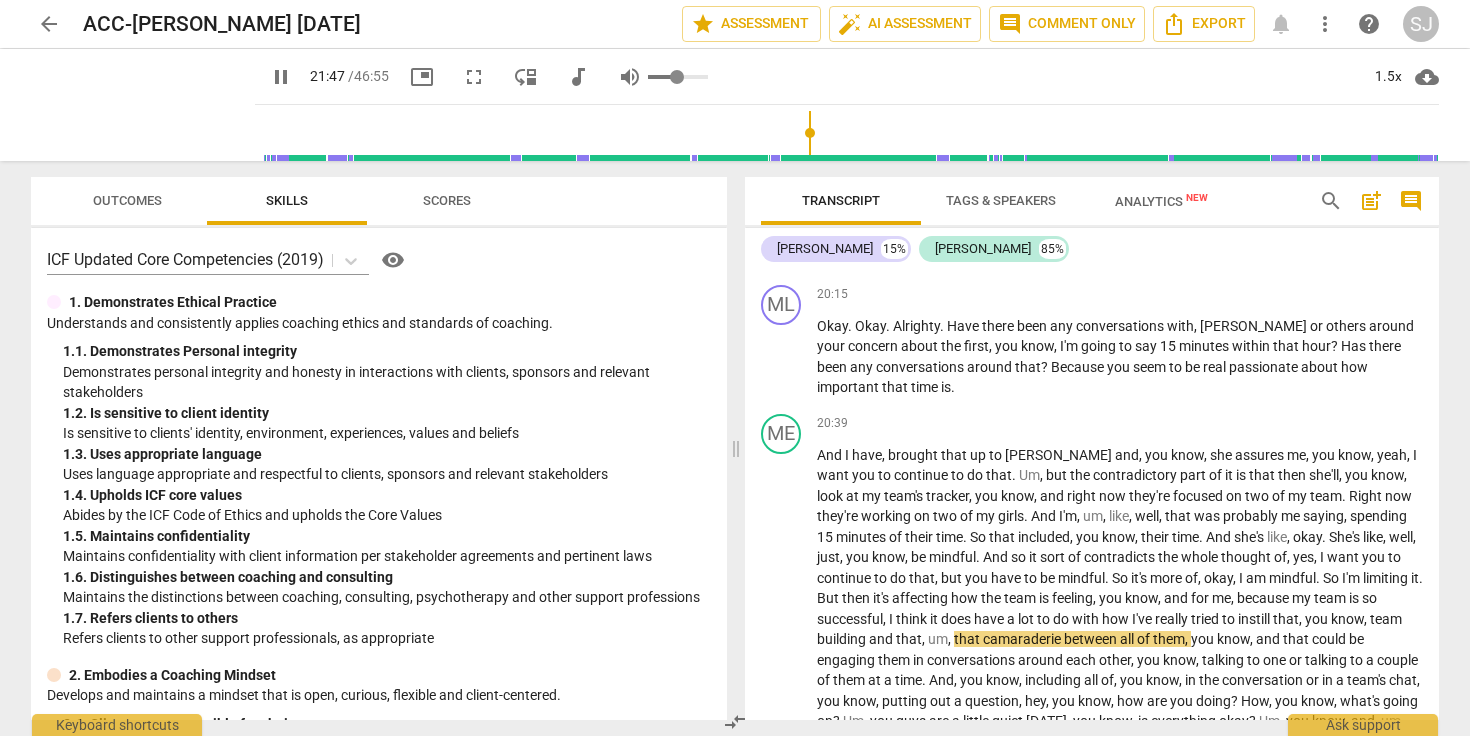 type on "0.48" 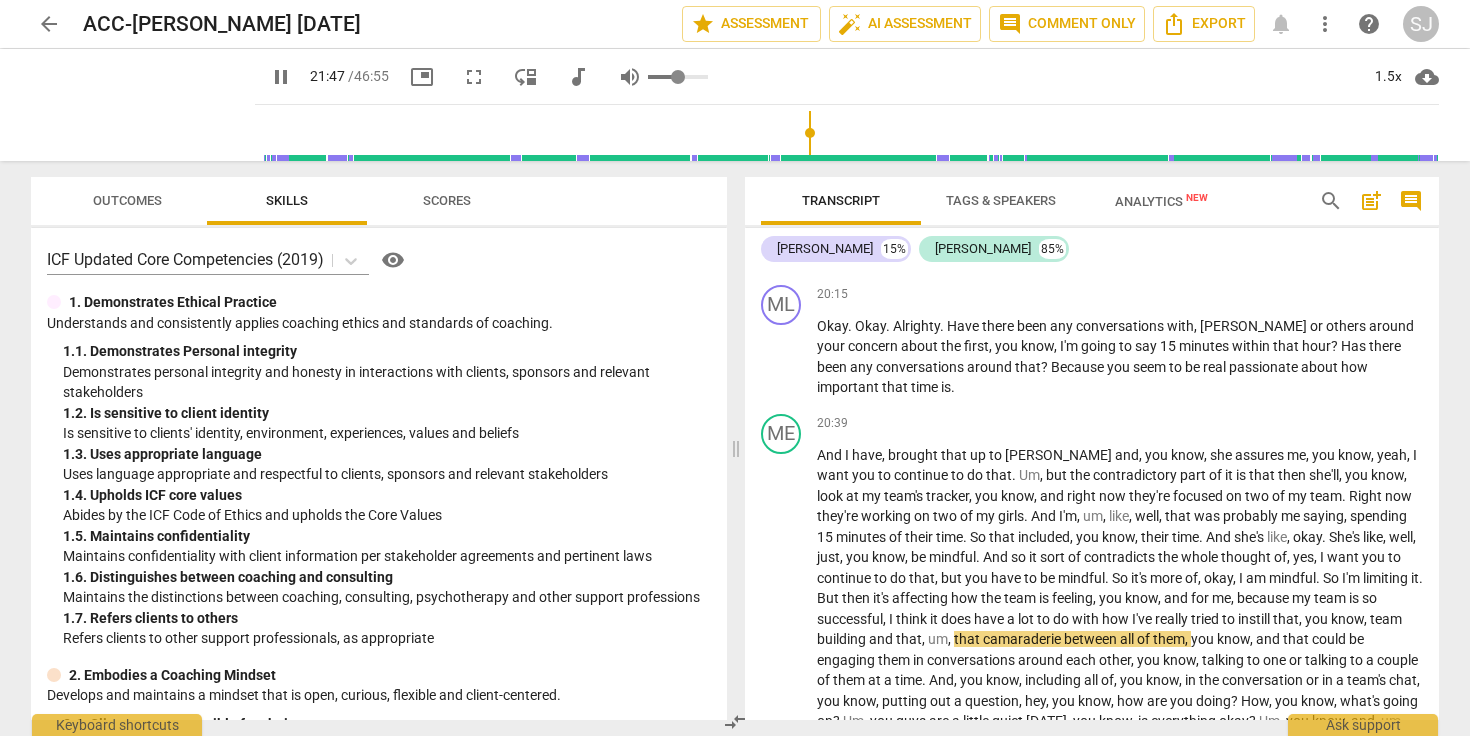type on "0.5" 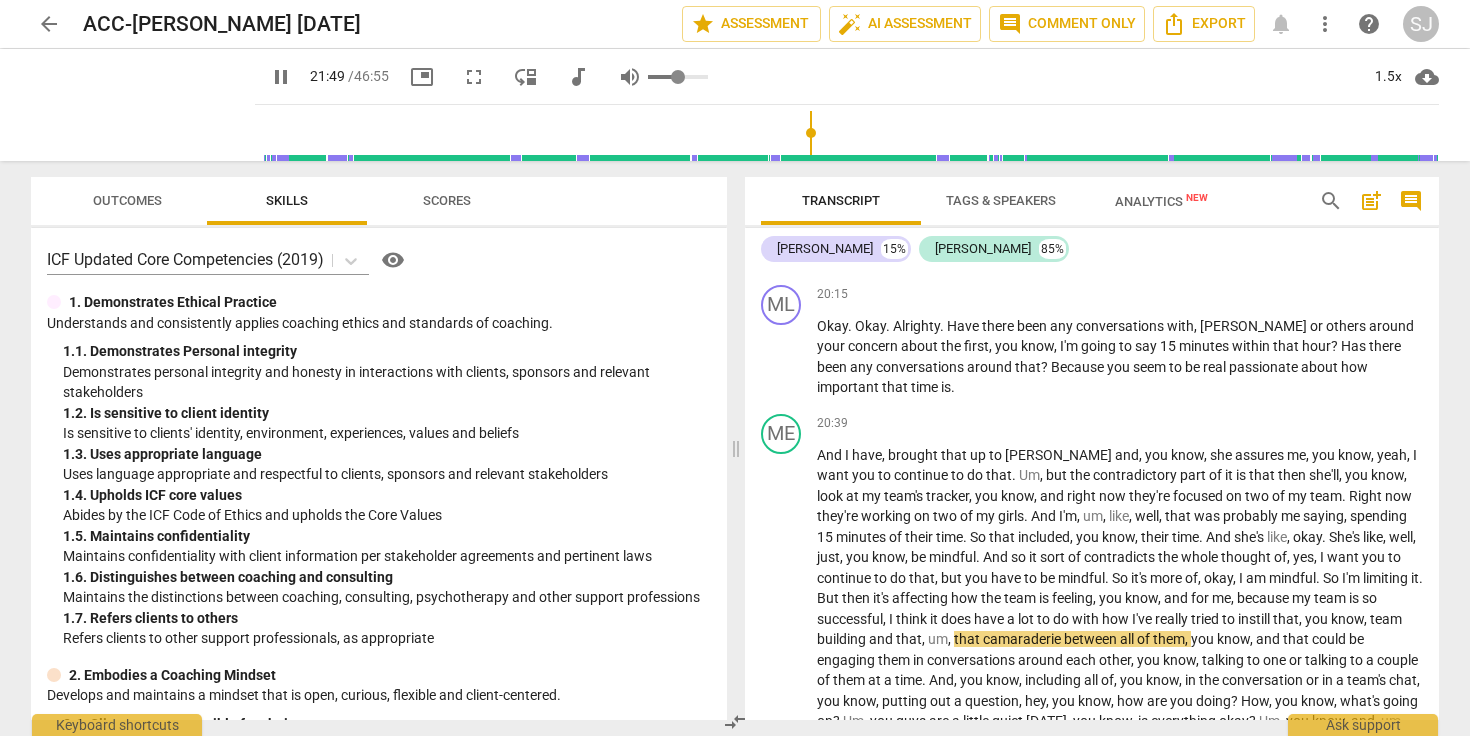type on "1310" 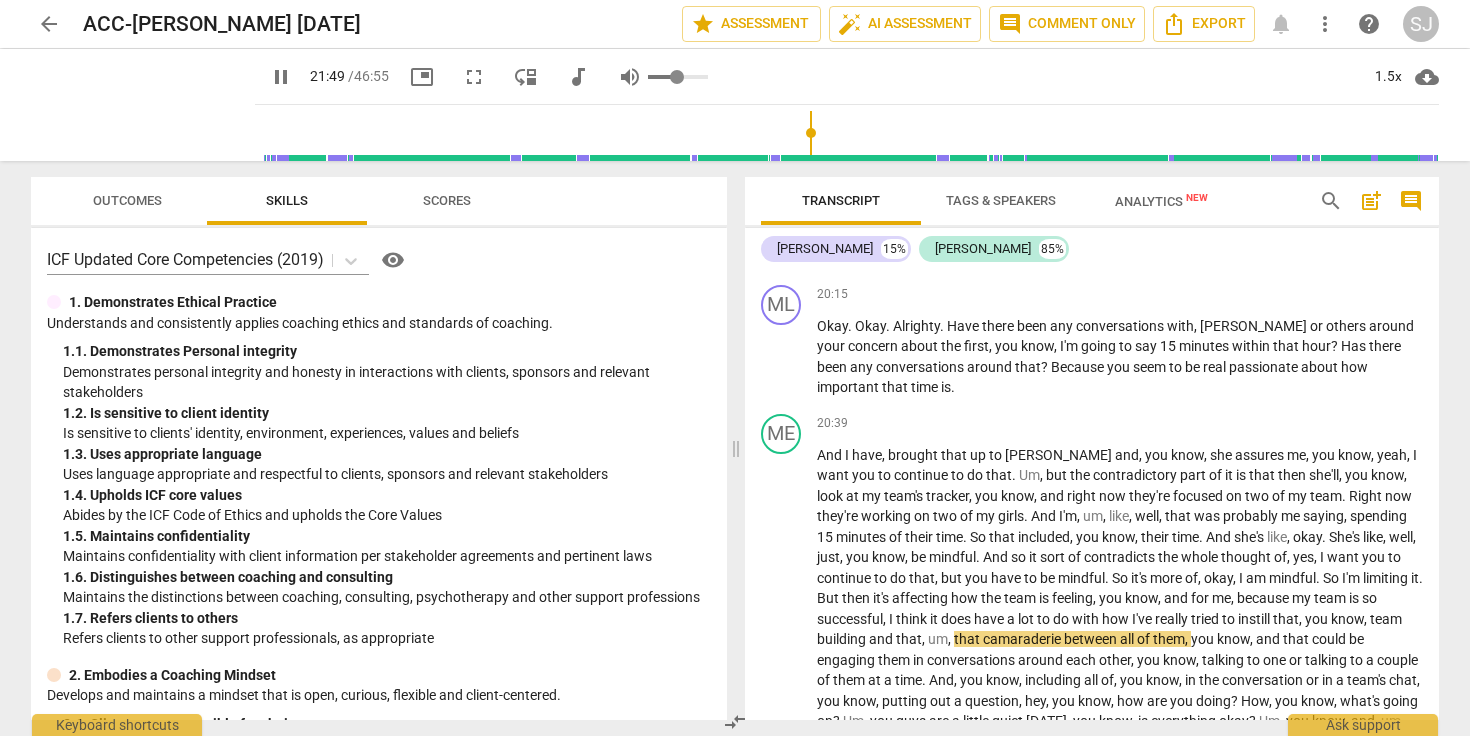type on "0.47" 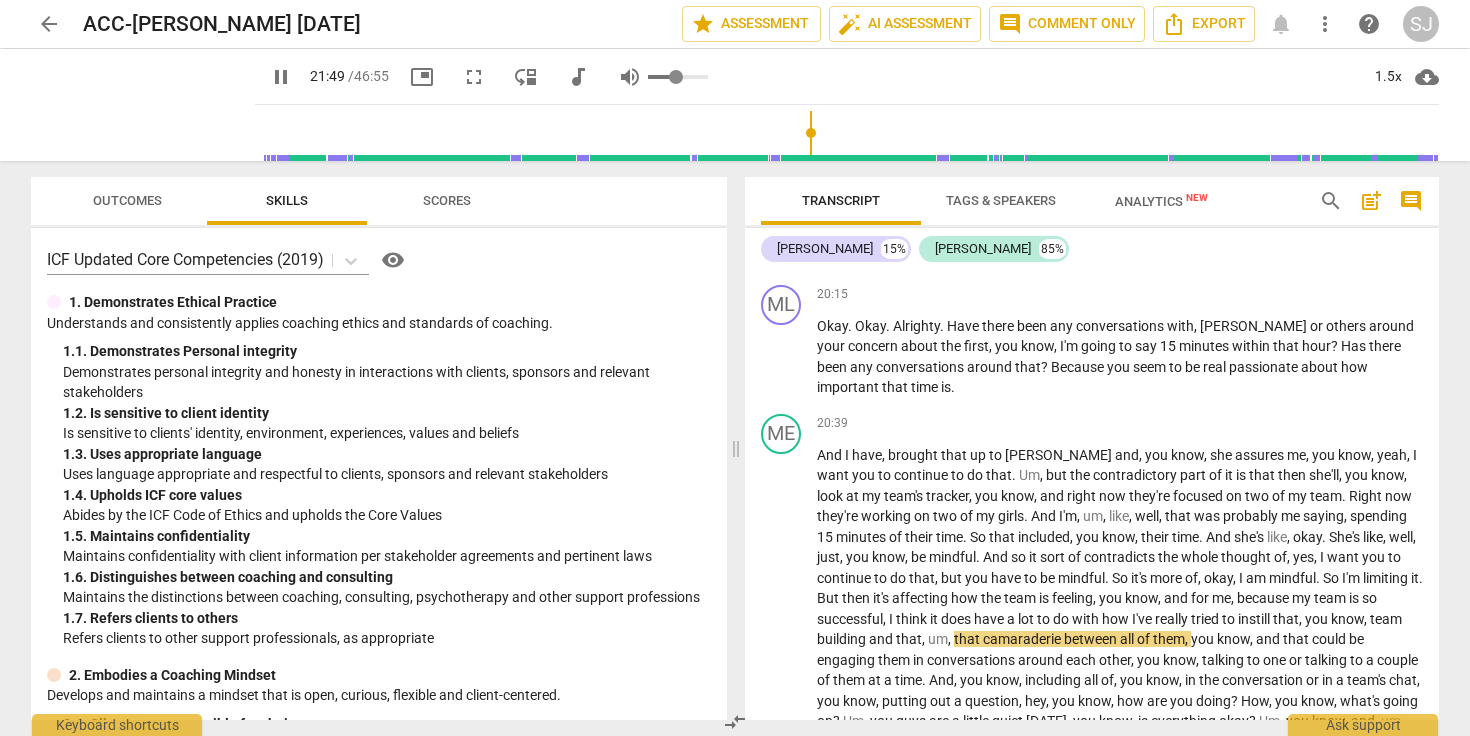 type on "0.45" 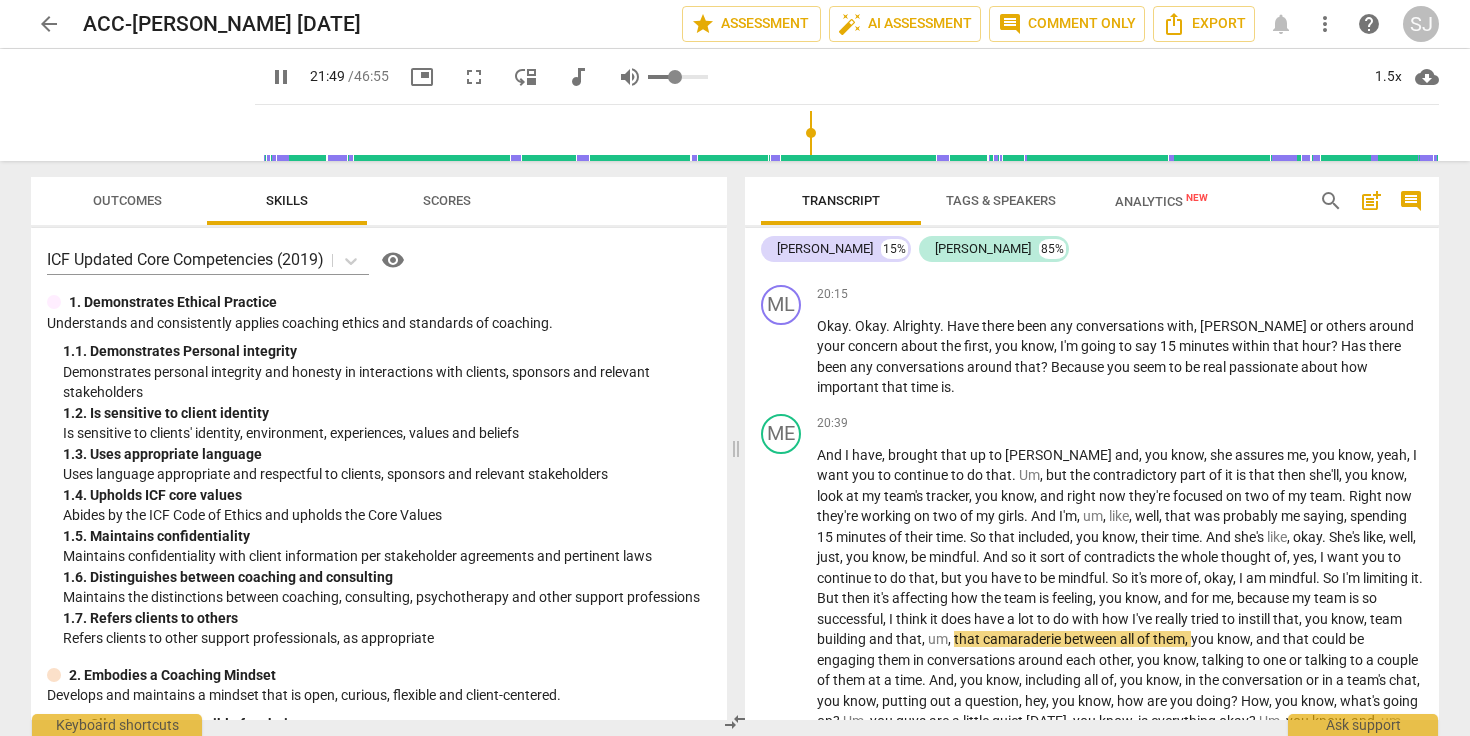 type on "0.43" 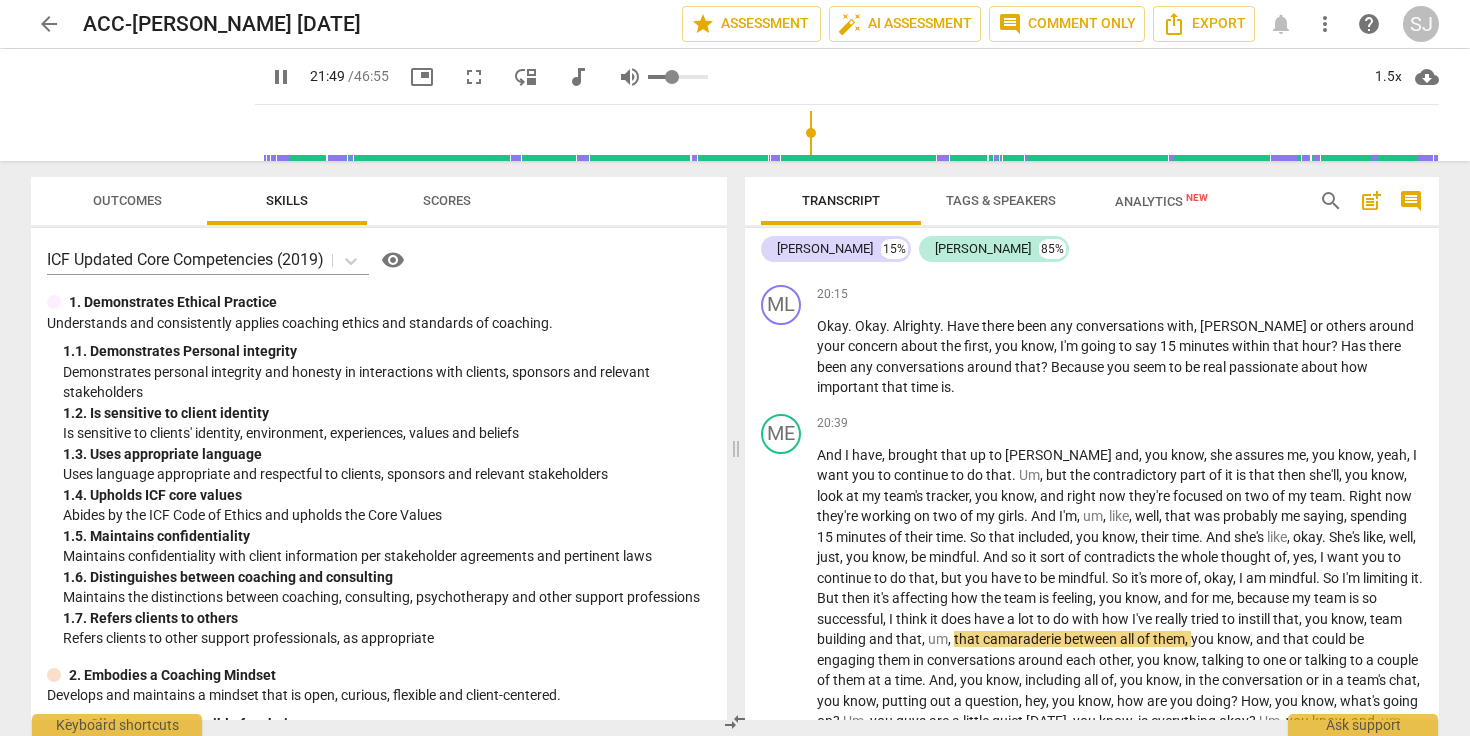 type on "0.37" 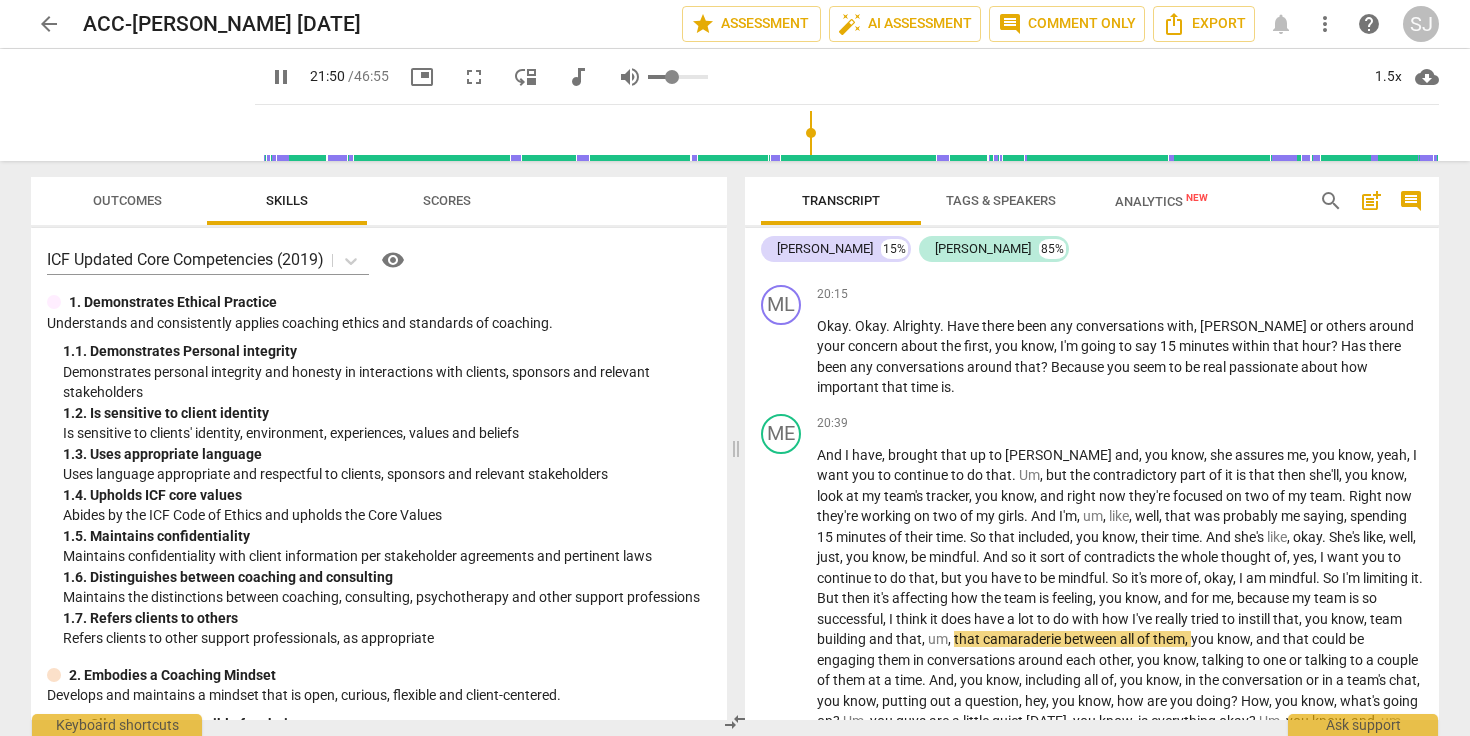 type on "0.36" 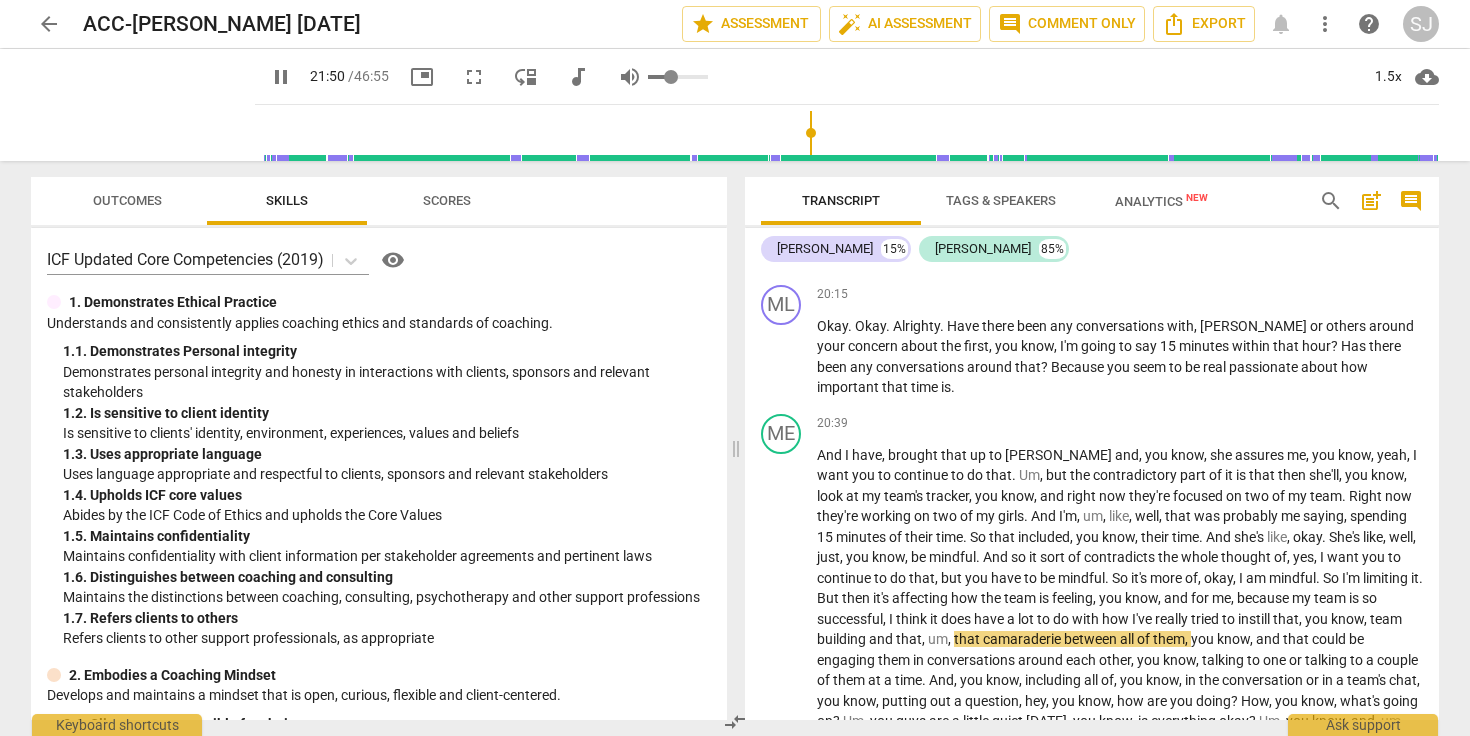 type on "0.34" 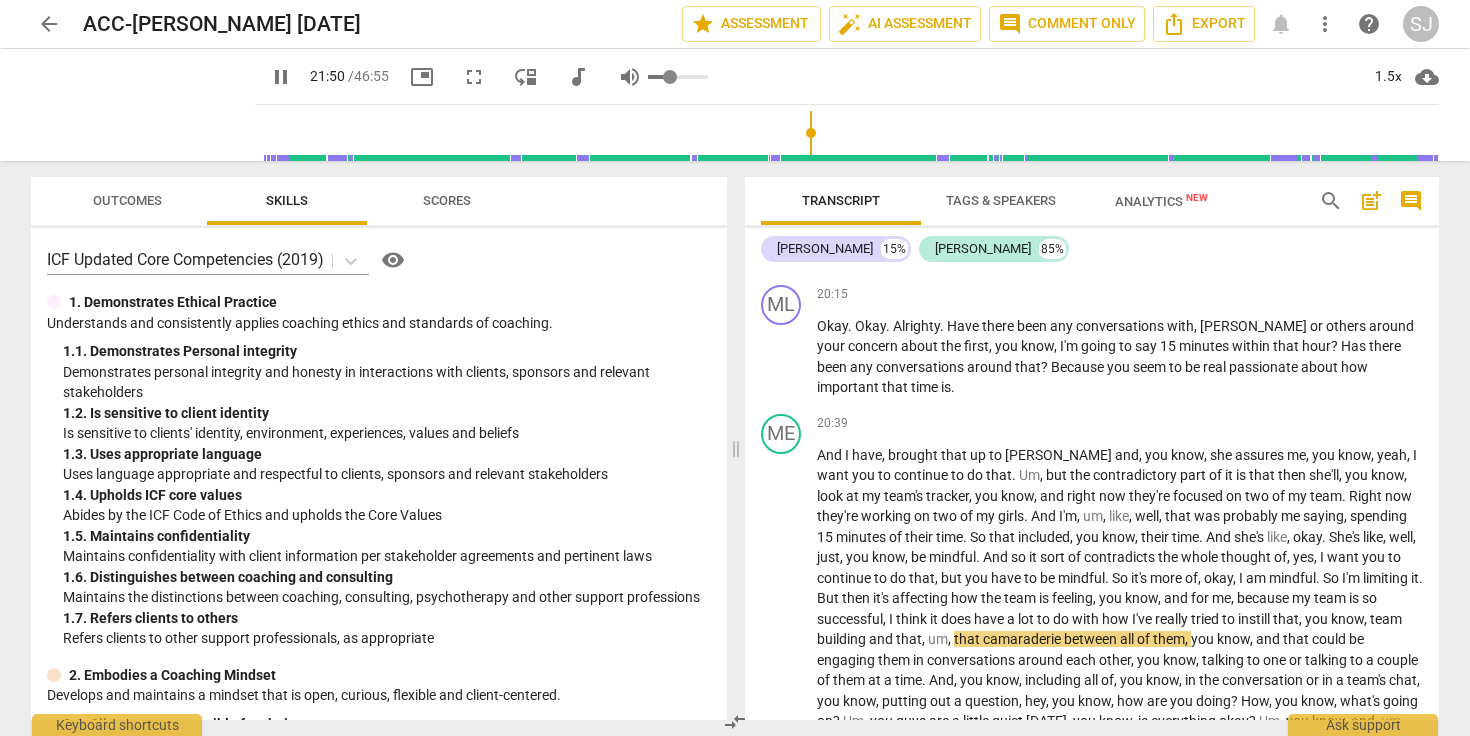 type on "0.32" 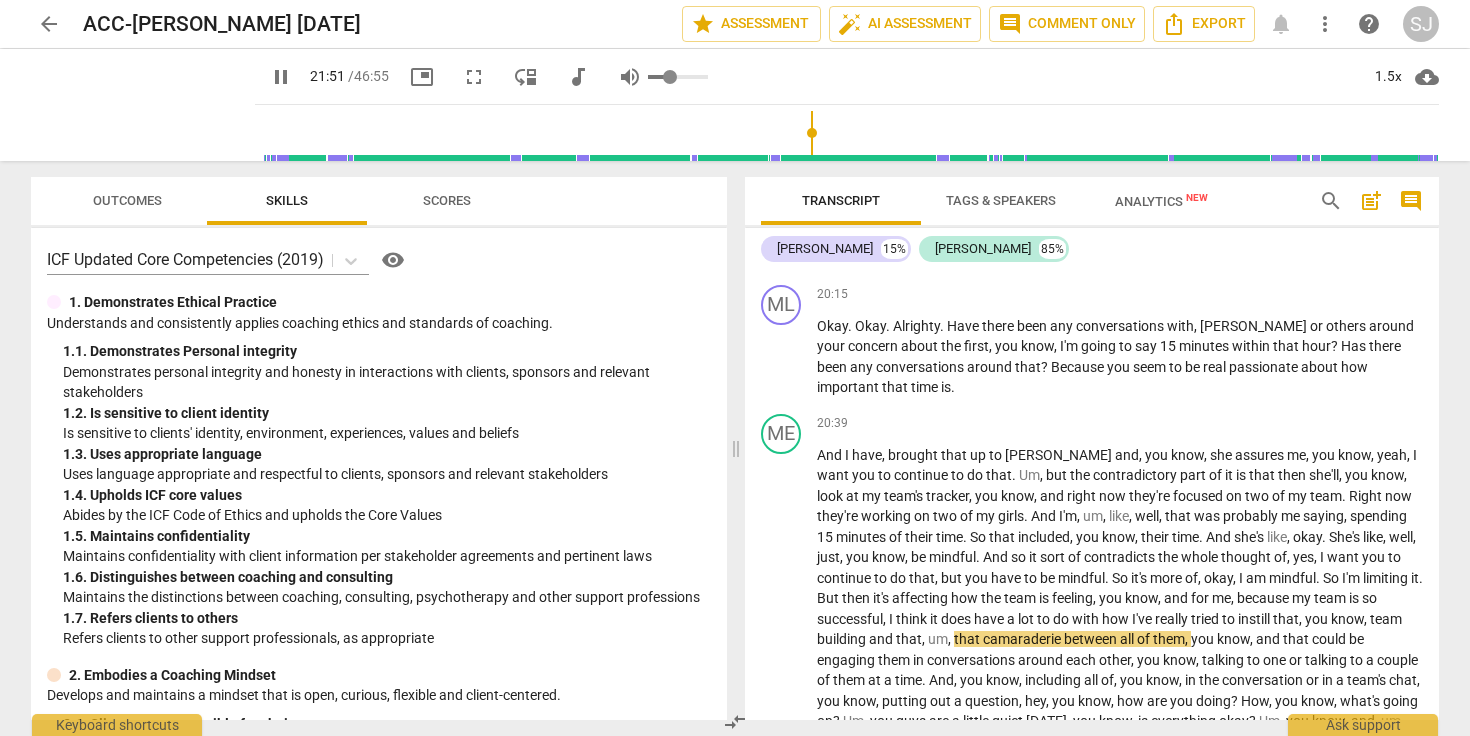 type on "0.31" 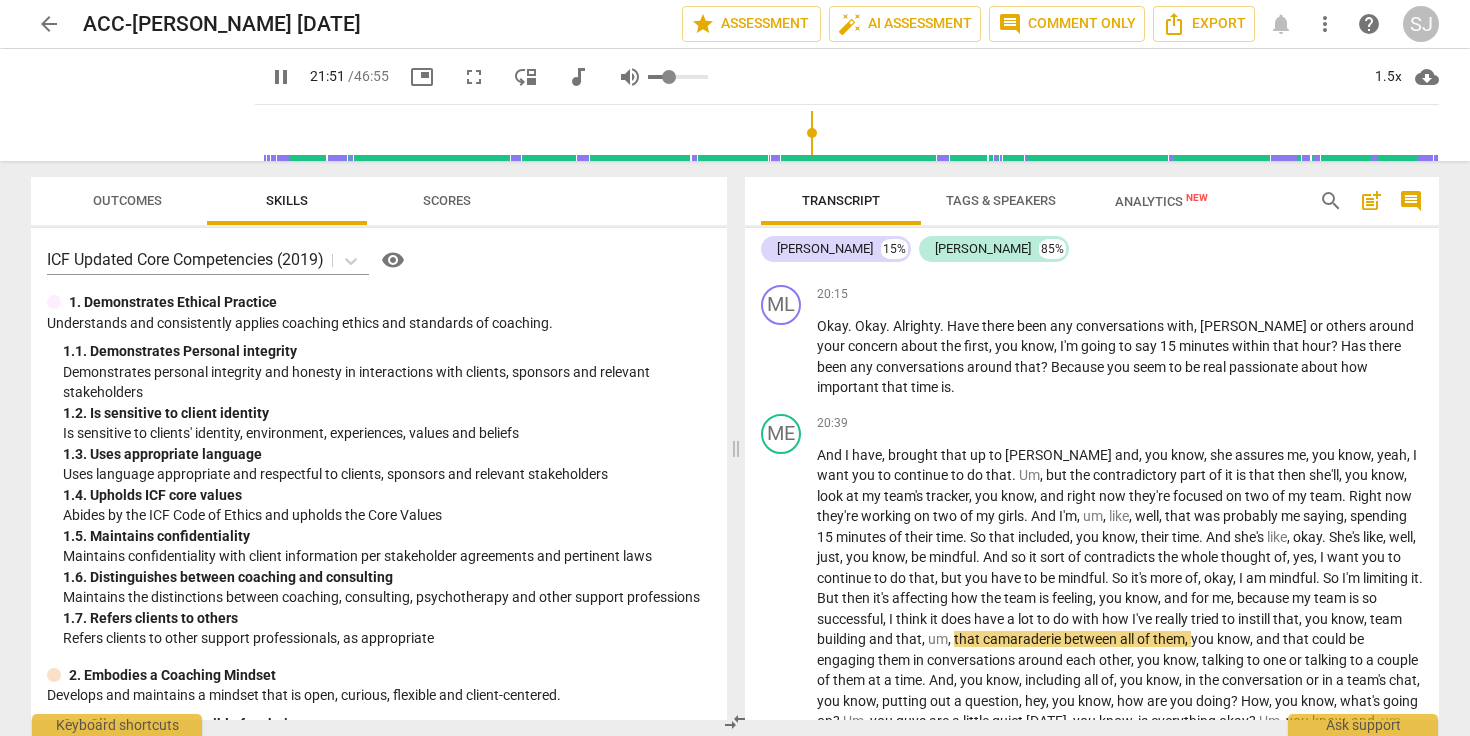 type on "0.3" 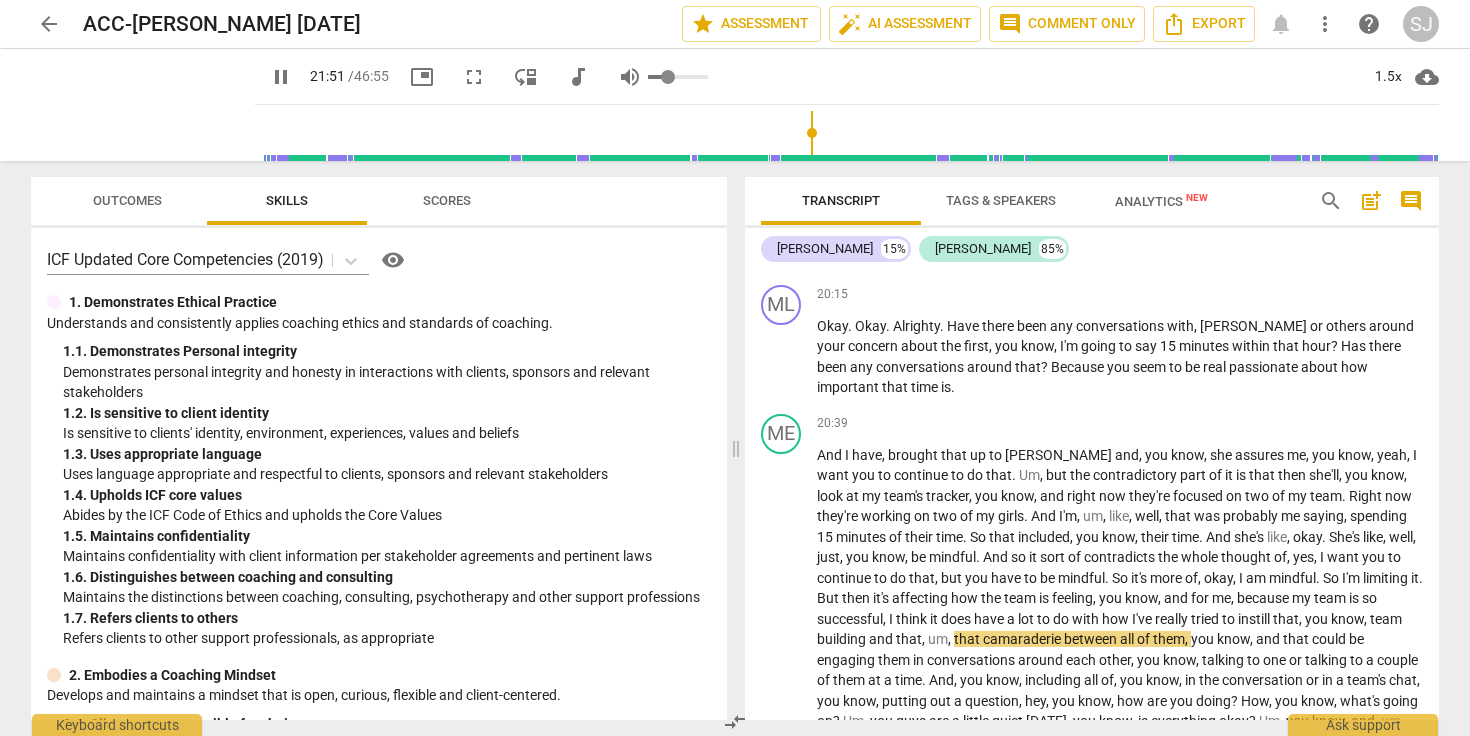 type on "0.28" 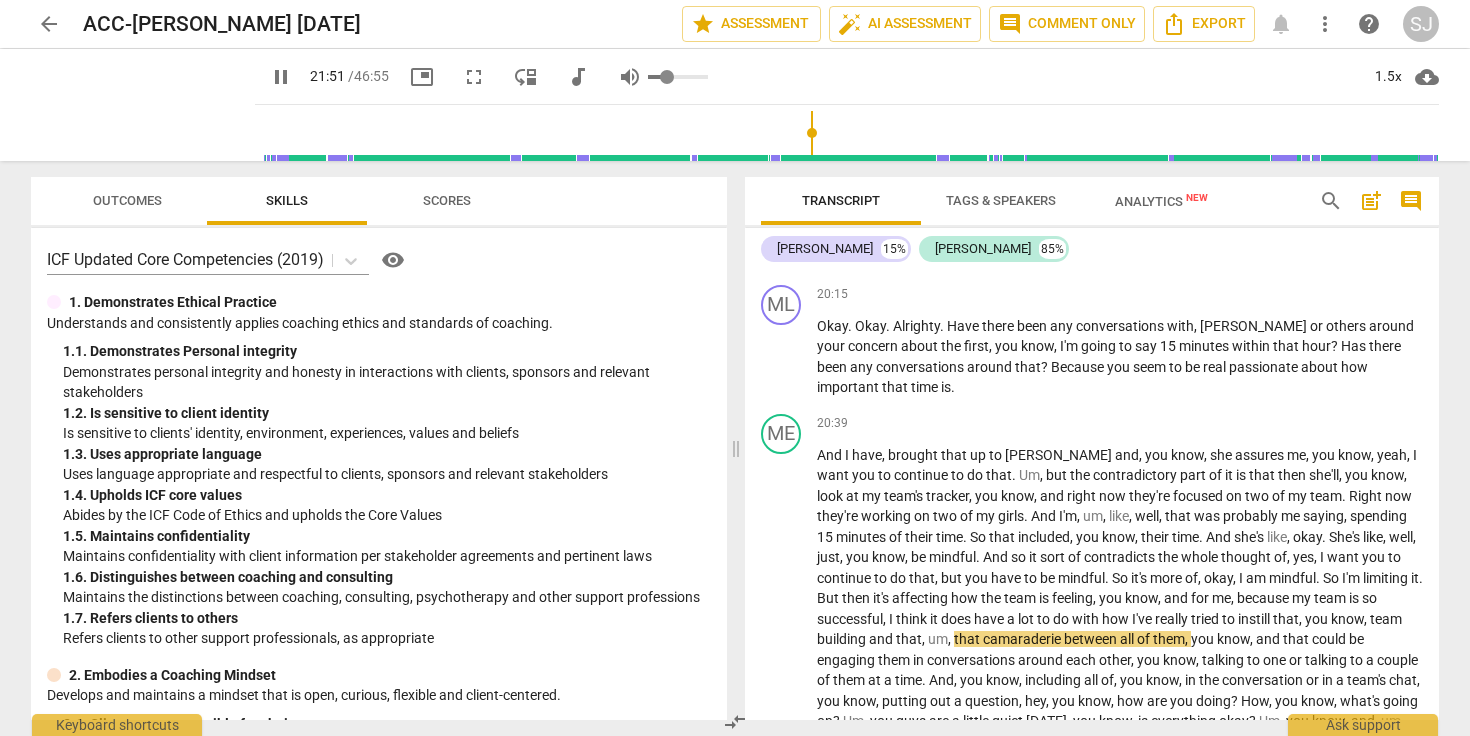 type on "0.26" 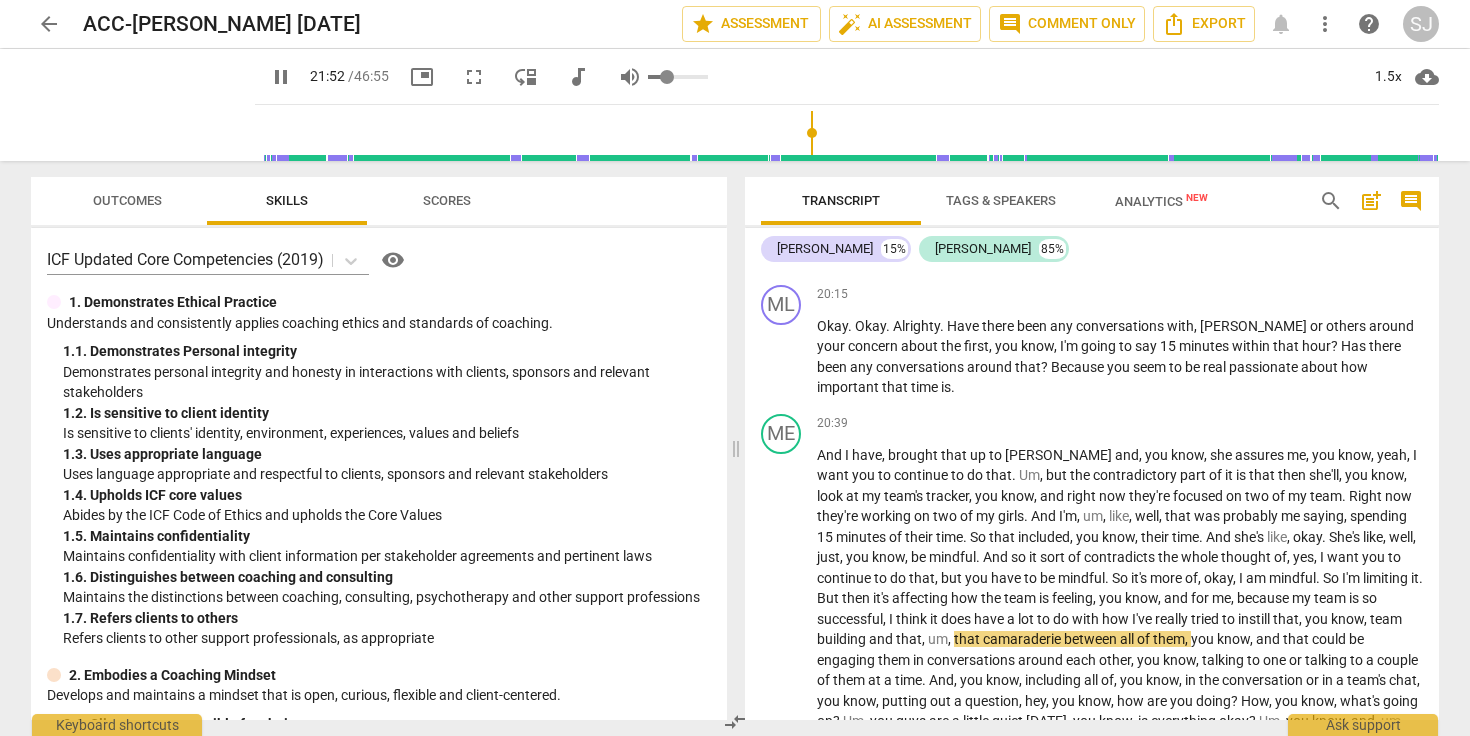 type on "1313" 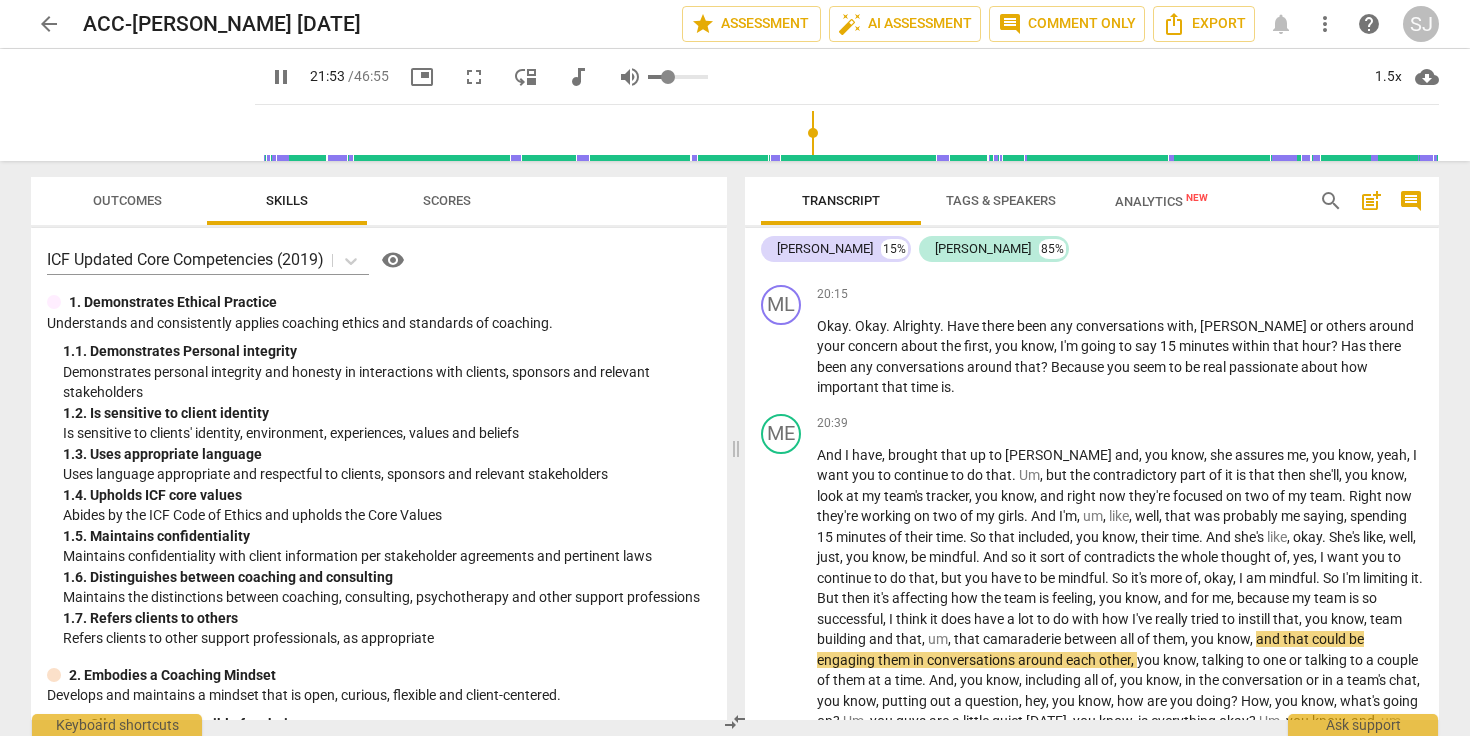 type on "1314" 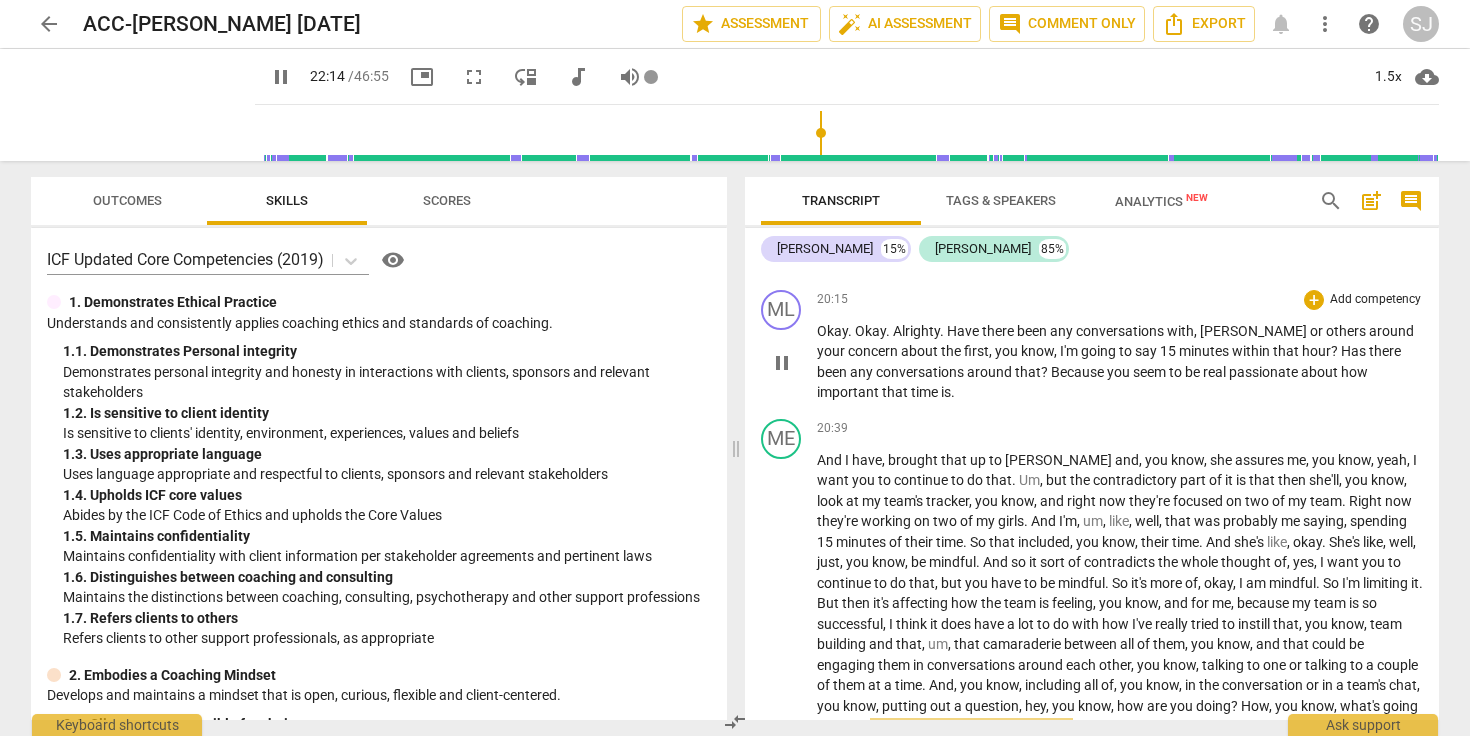 scroll, scrollTop: 4439, scrollLeft: 0, axis: vertical 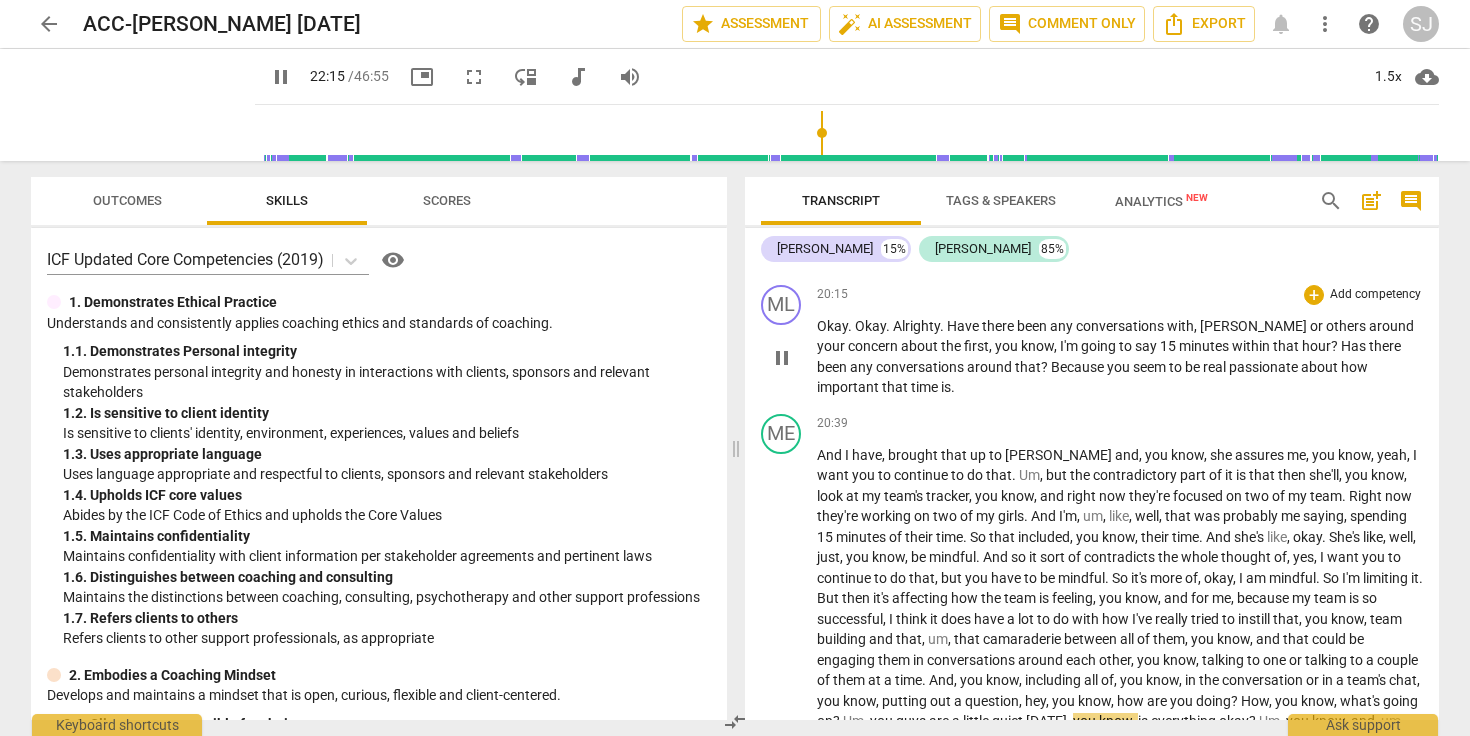 click on "Okay" at bounding box center (870, 326) 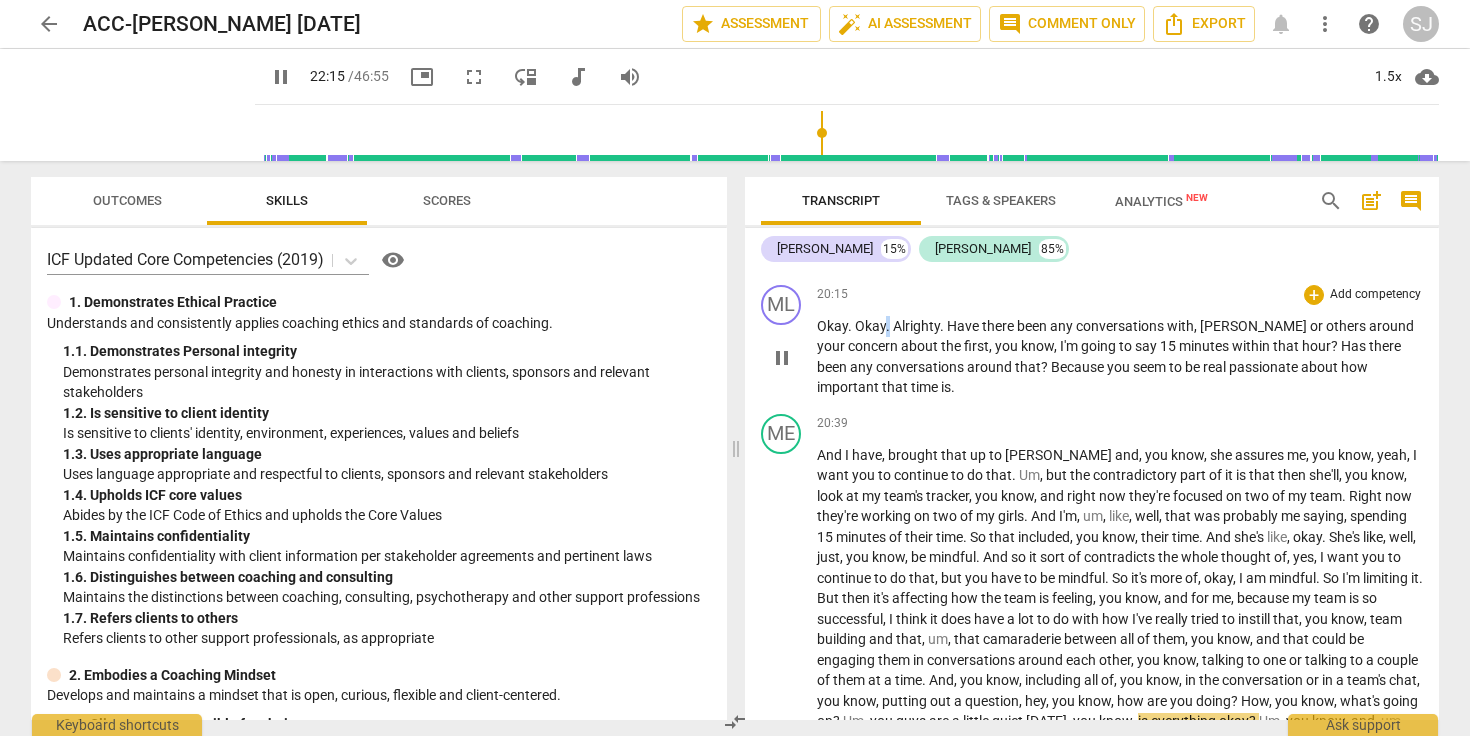 click on "Okay" at bounding box center [870, 326] 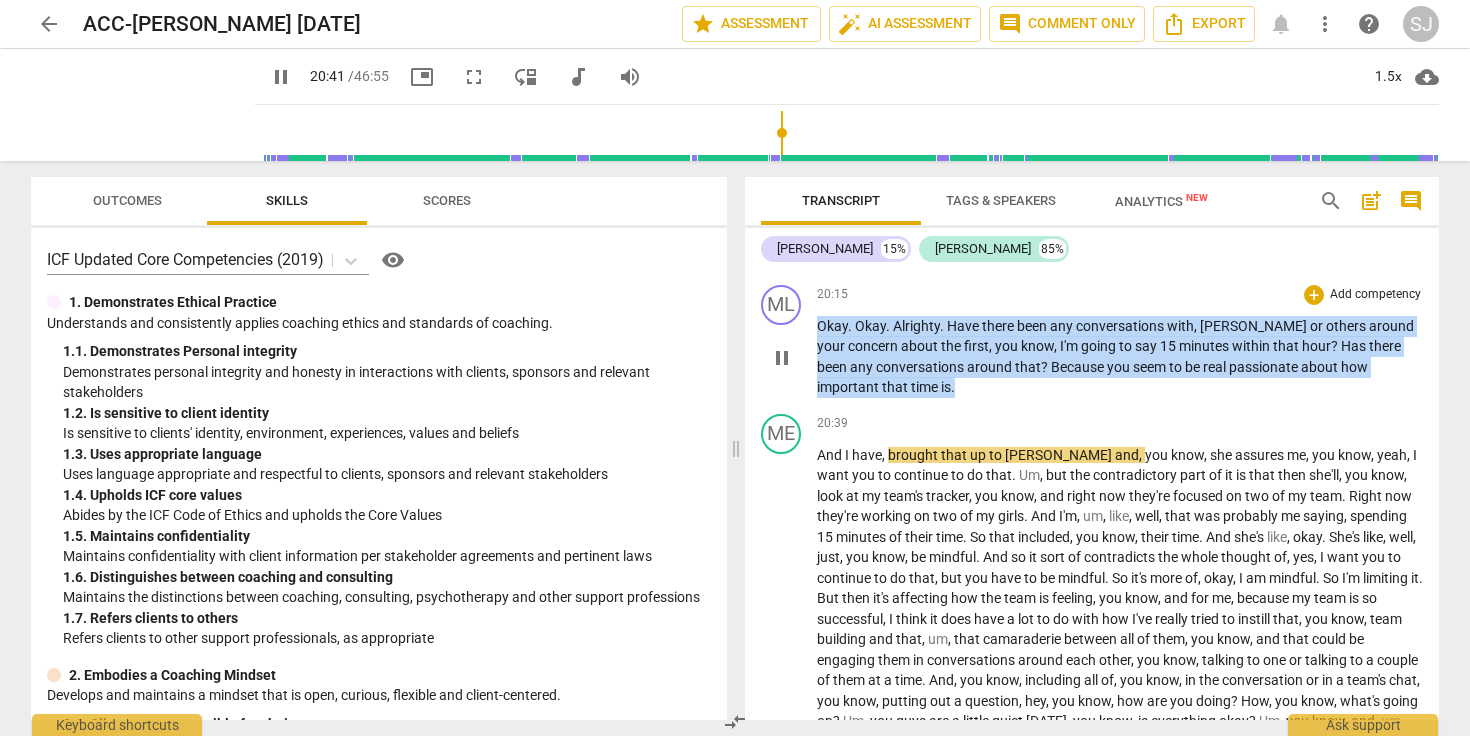 drag, startPoint x: 819, startPoint y: 369, endPoint x: 906, endPoint y: 425, distance: 103.46497 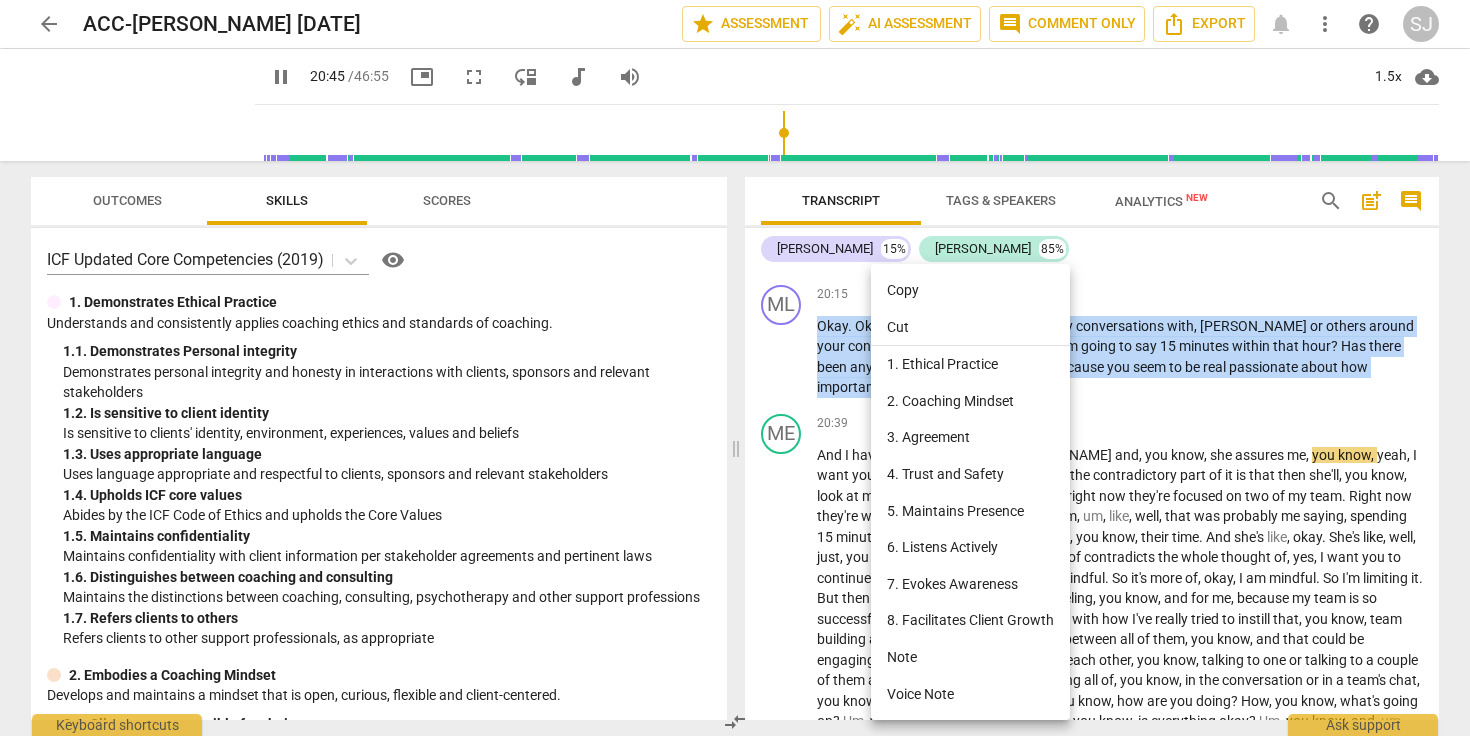 click on "Copy" at bounding box center (970, 290) 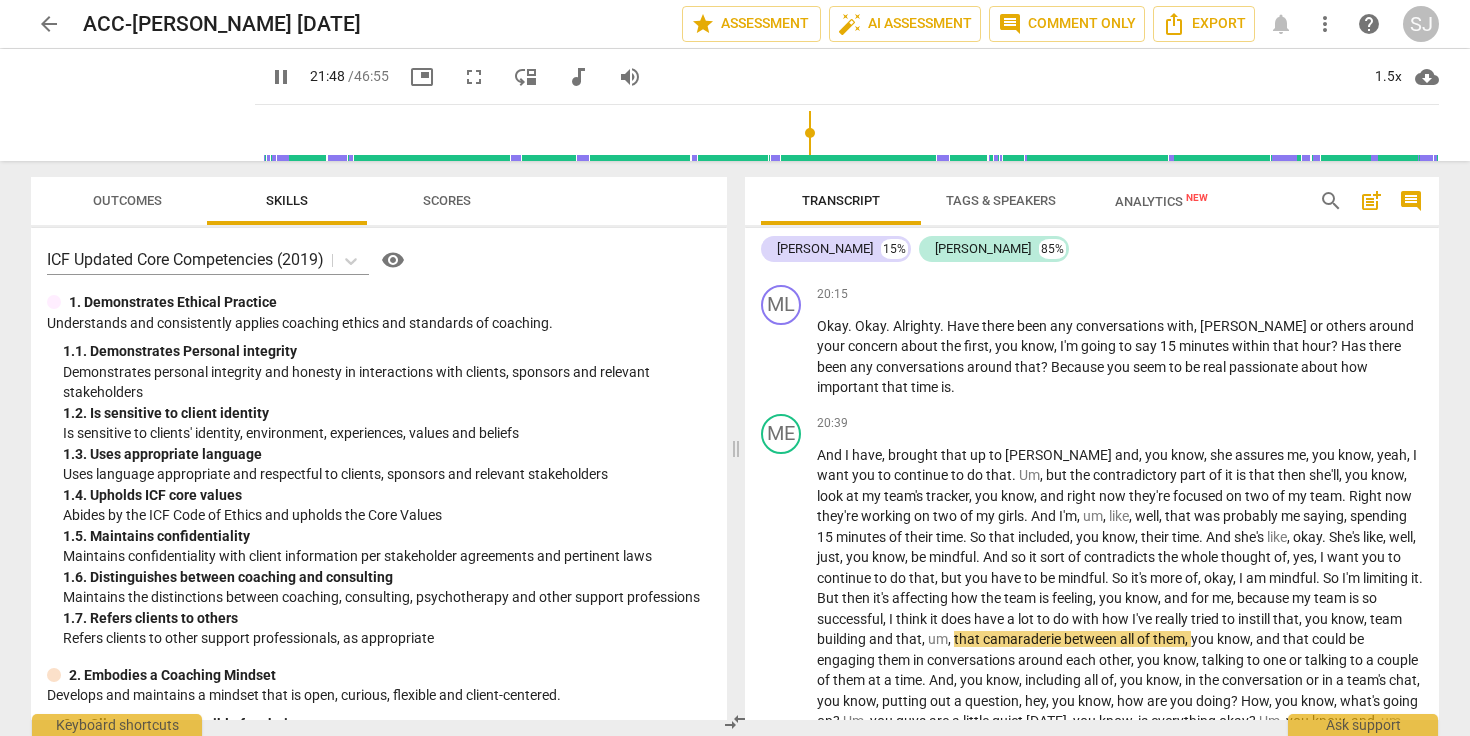 click on "pause" at bounding box center (281, 77) 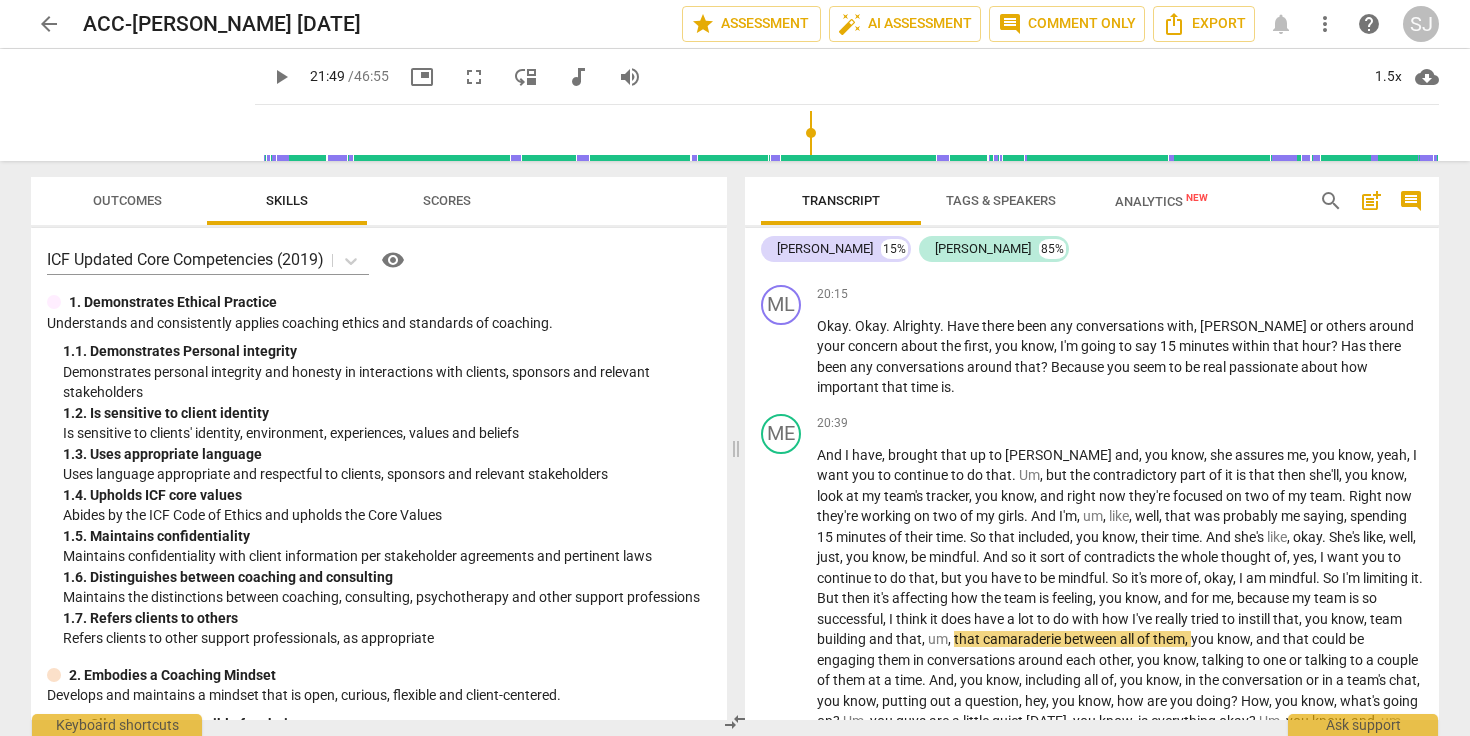 click on "play_arrow" at bounding box center (281, 77) 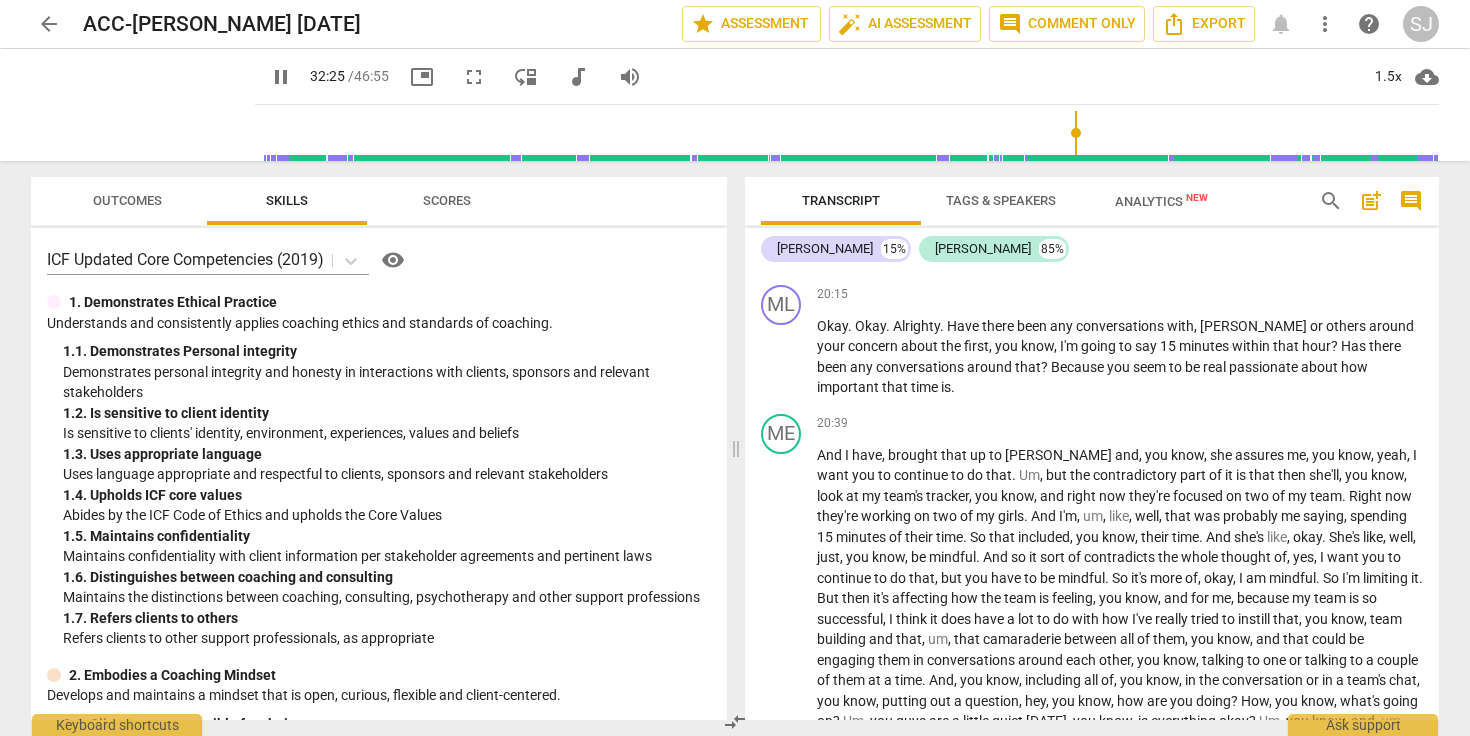 scroll, scrollTop: 7294, scrollLeft: 0, axis: vertical 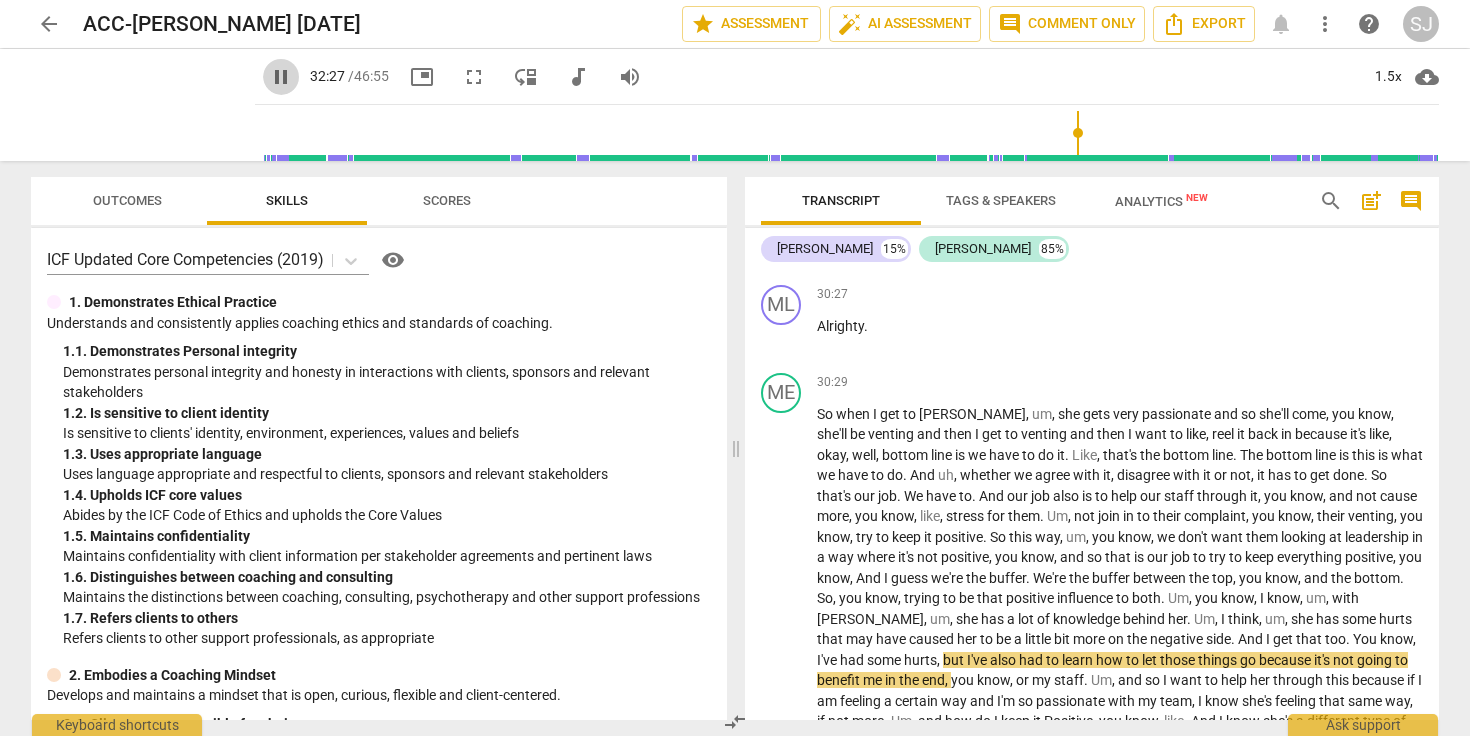 click on "pause" at bounding box center (281, 77) 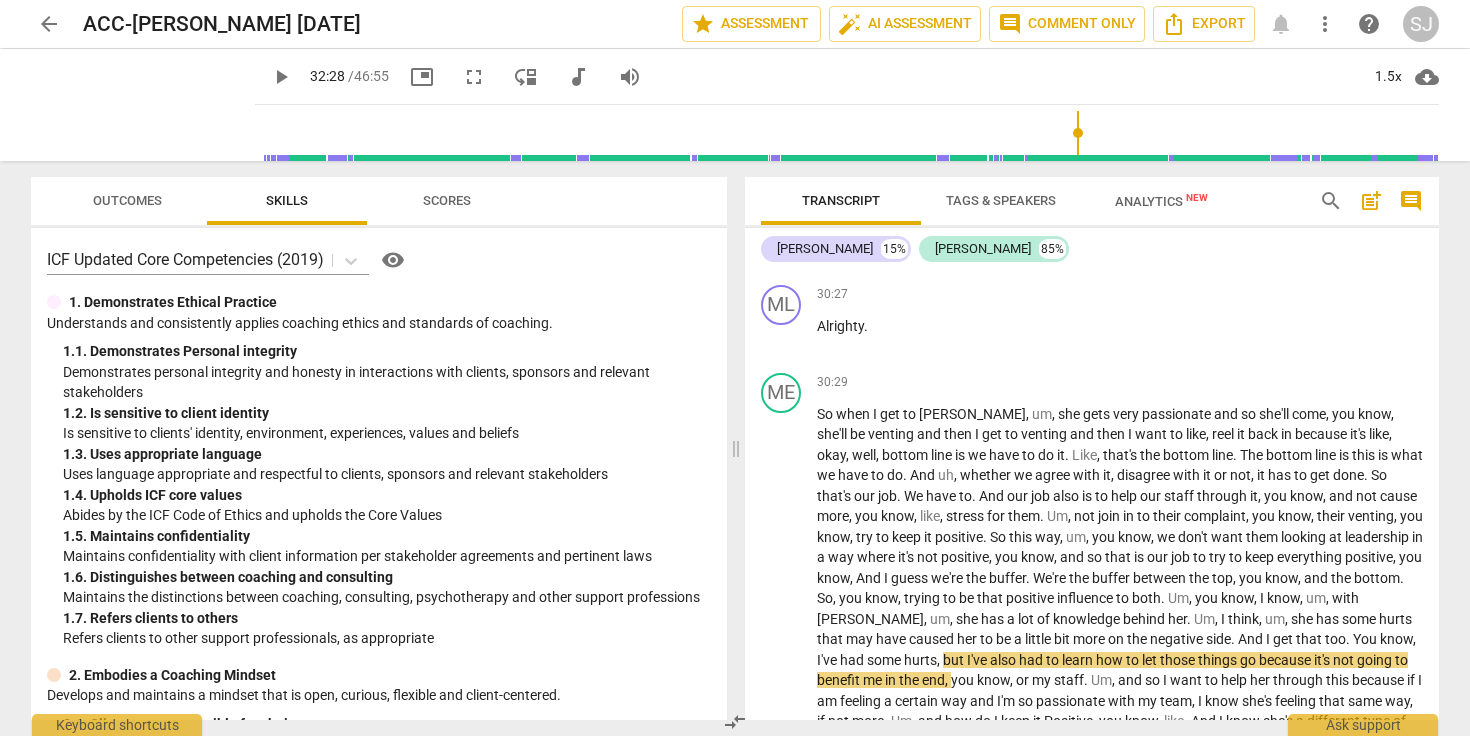type on "1948" 